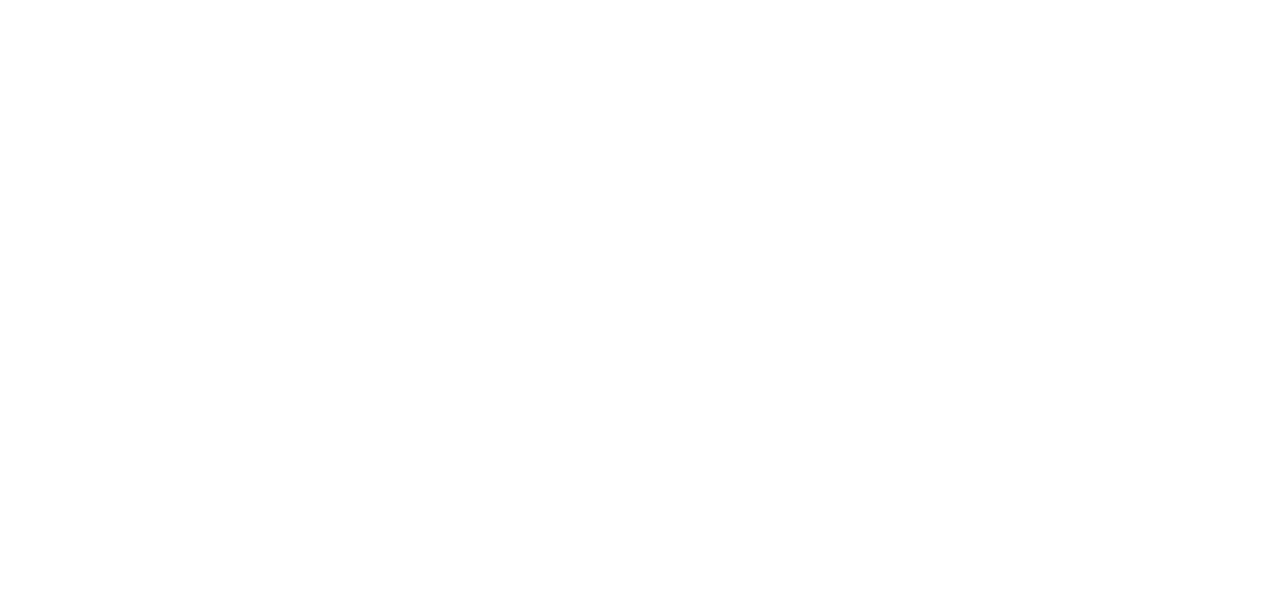 scroll, scrollTop: 0, scrollLeft: 0, axis: both 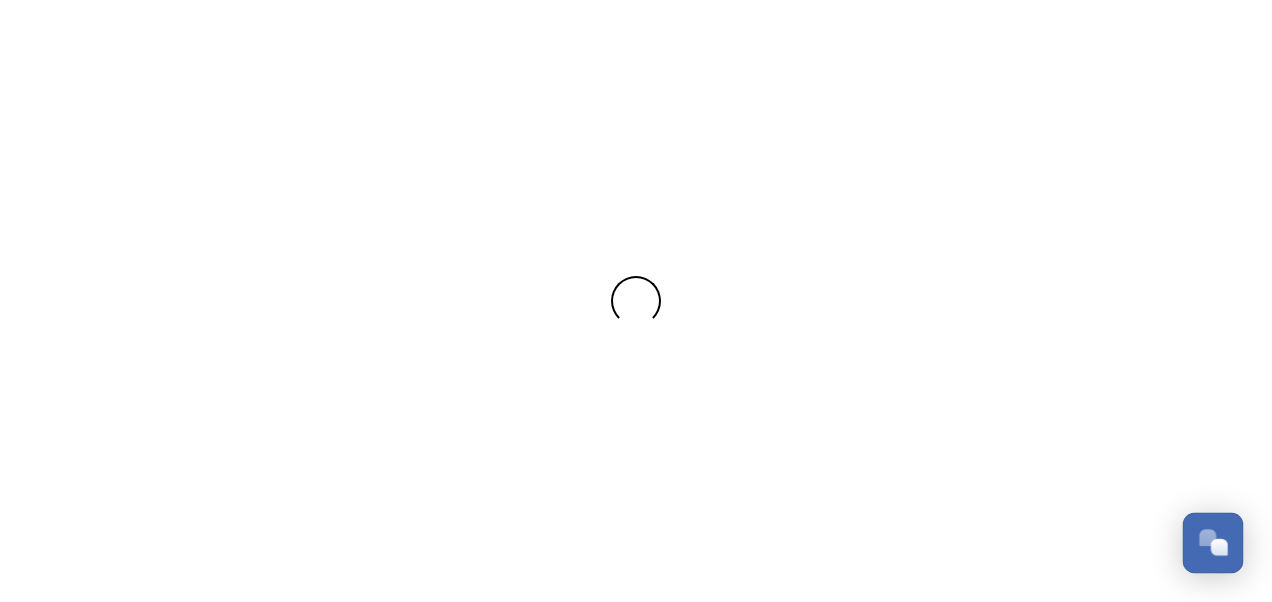 click at bounding box center (1219, 547) 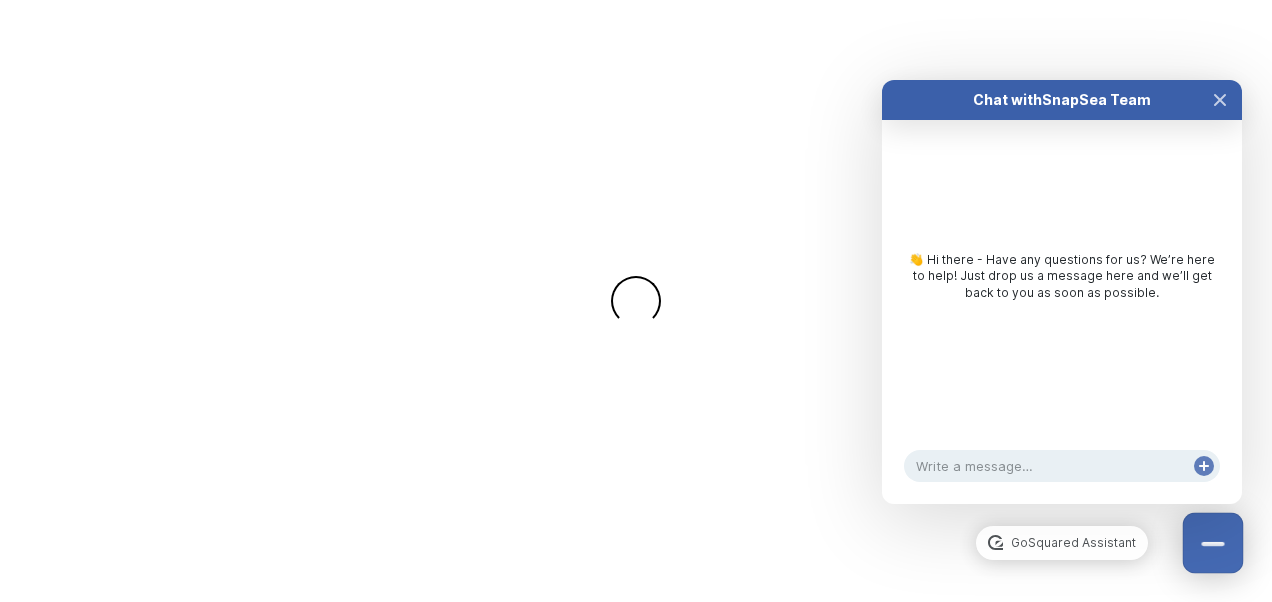 click at bounding box center [1212, 544] 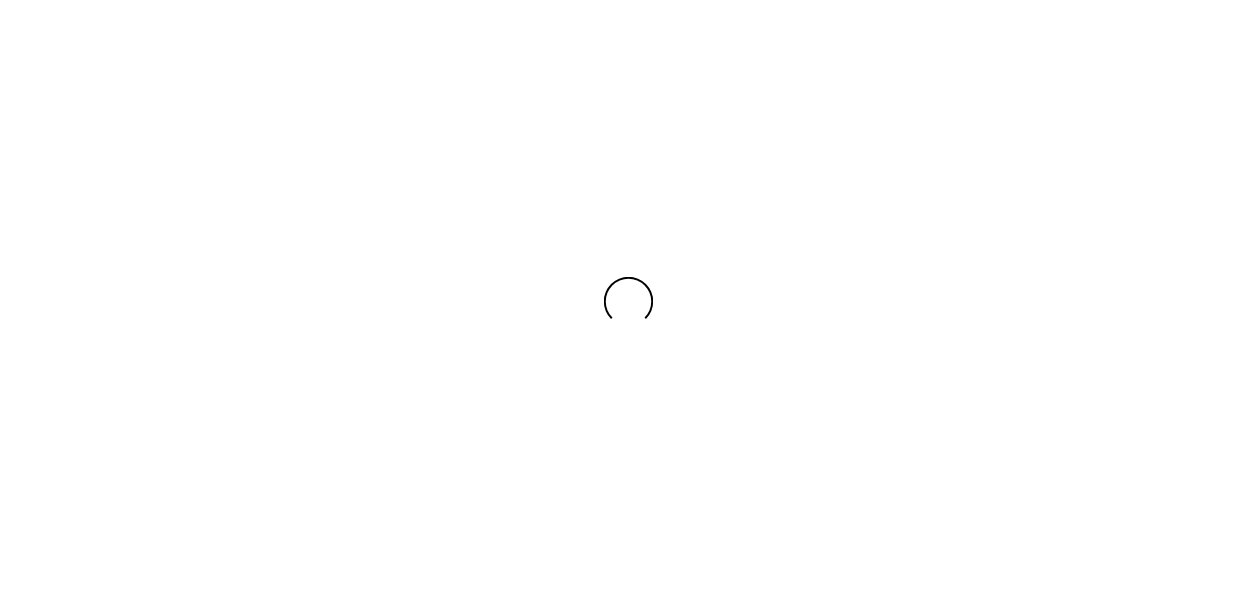 scroll, scrollTop: 0, scrollLeft: 0, axis: both 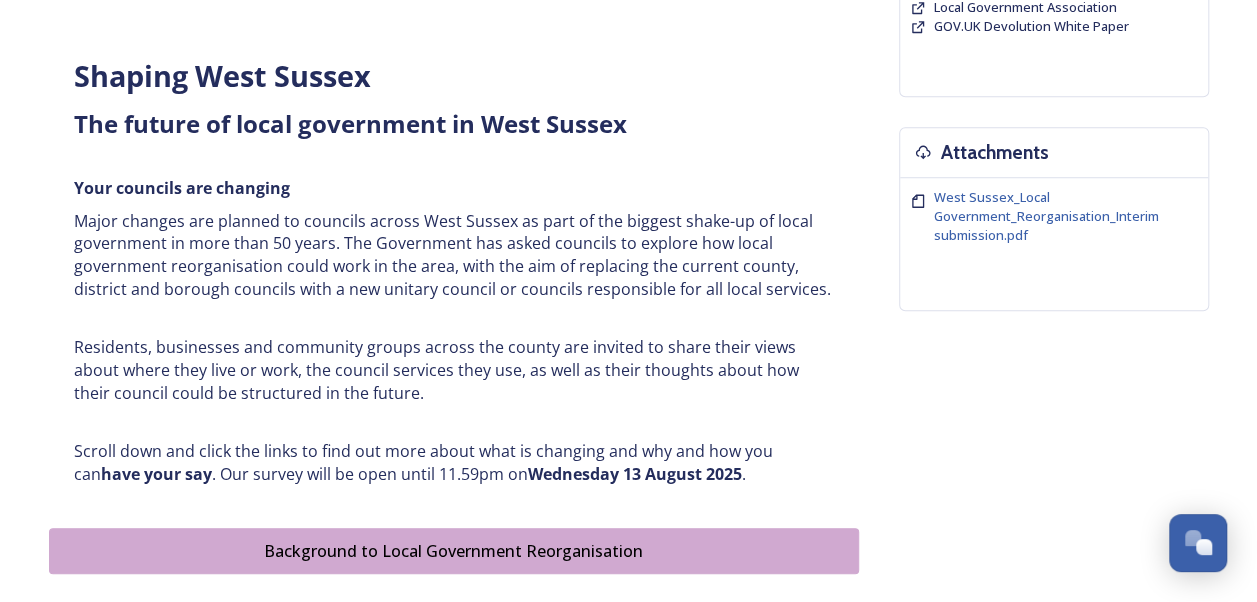click on "Background to Local Government Reorganisation" at bounding box center [454, 551] 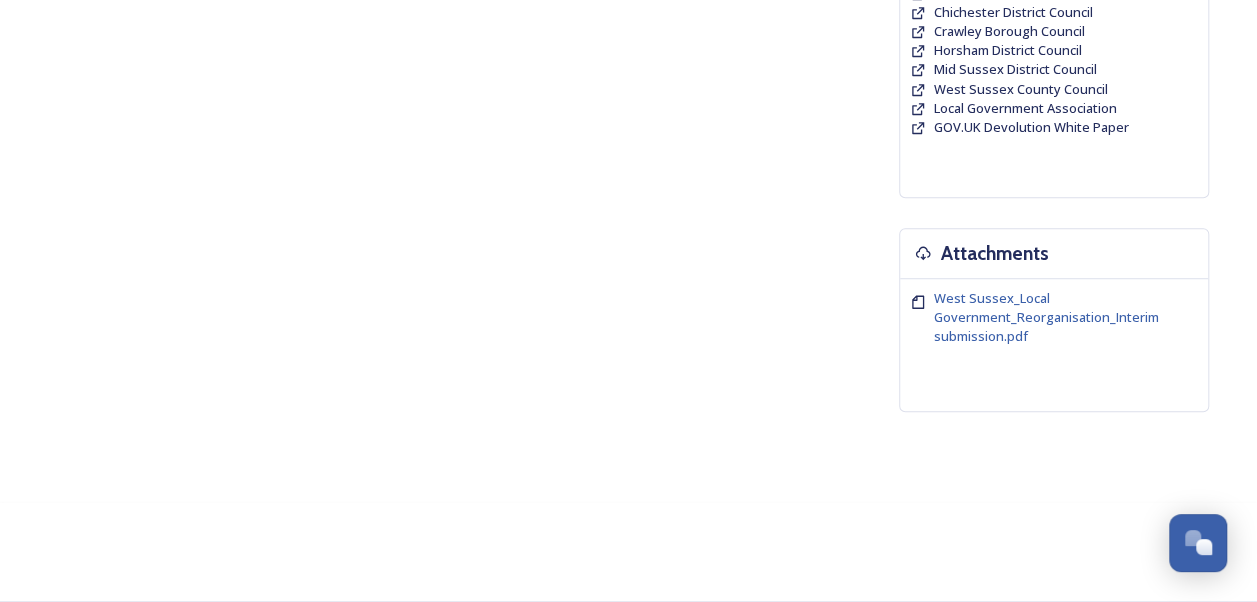 scroll, scrollTop: 0, scrollLeft: 0, axis: both 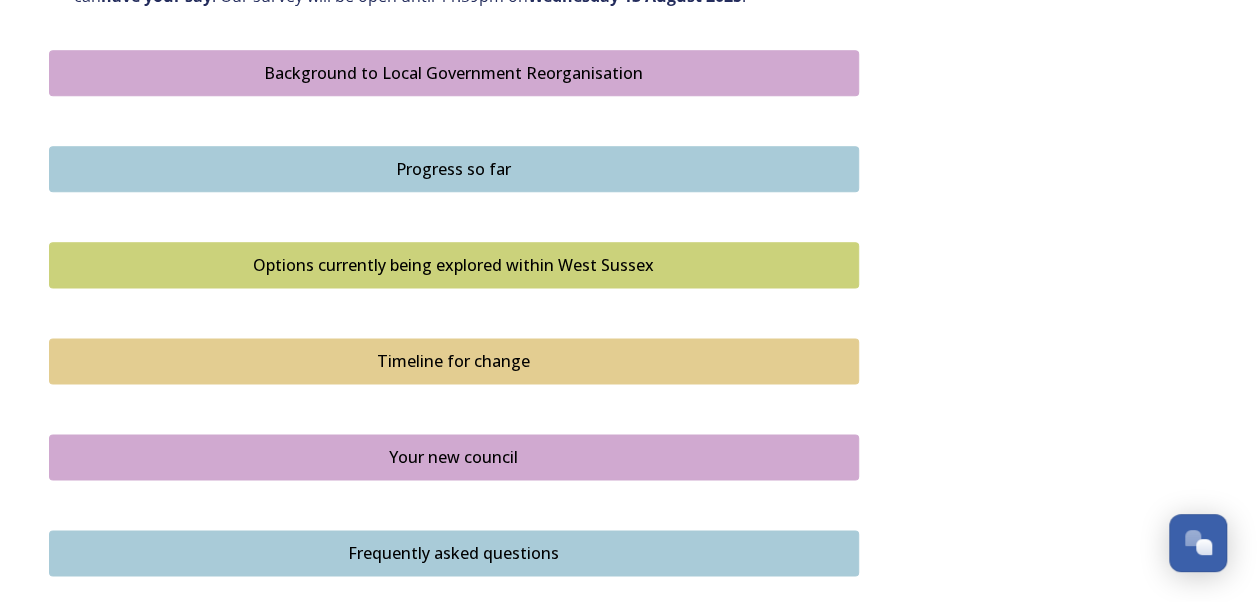 click on "Progress so far" at bounding box center [454, 169] 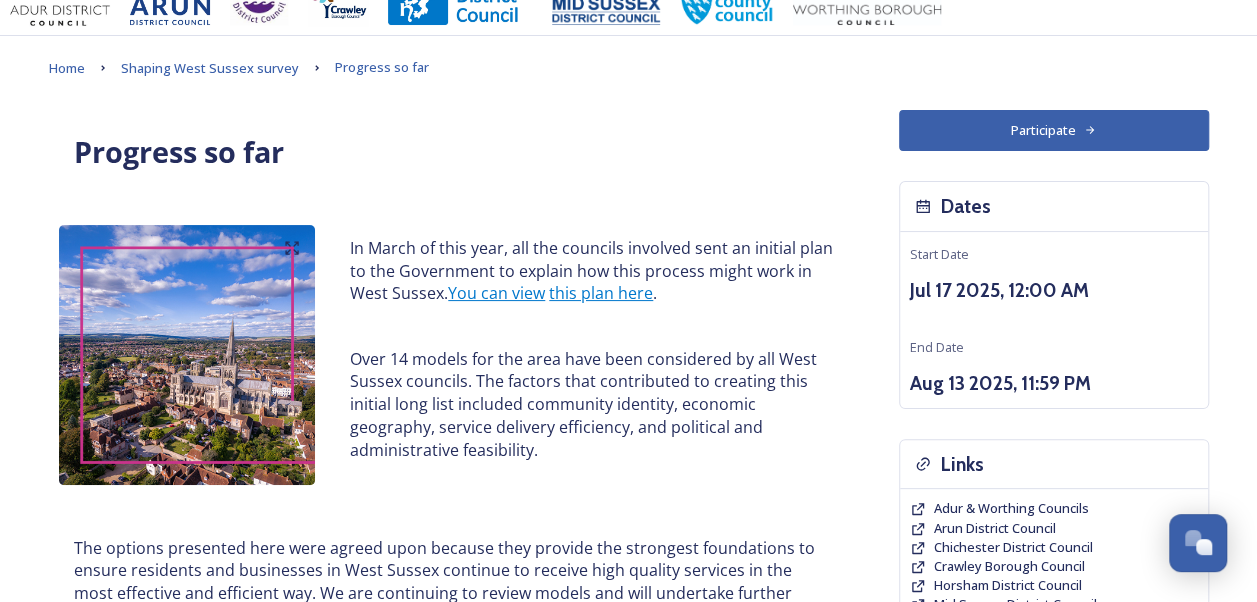 scroll, scrollTop: 0, scrollLeft: 0, axis: both 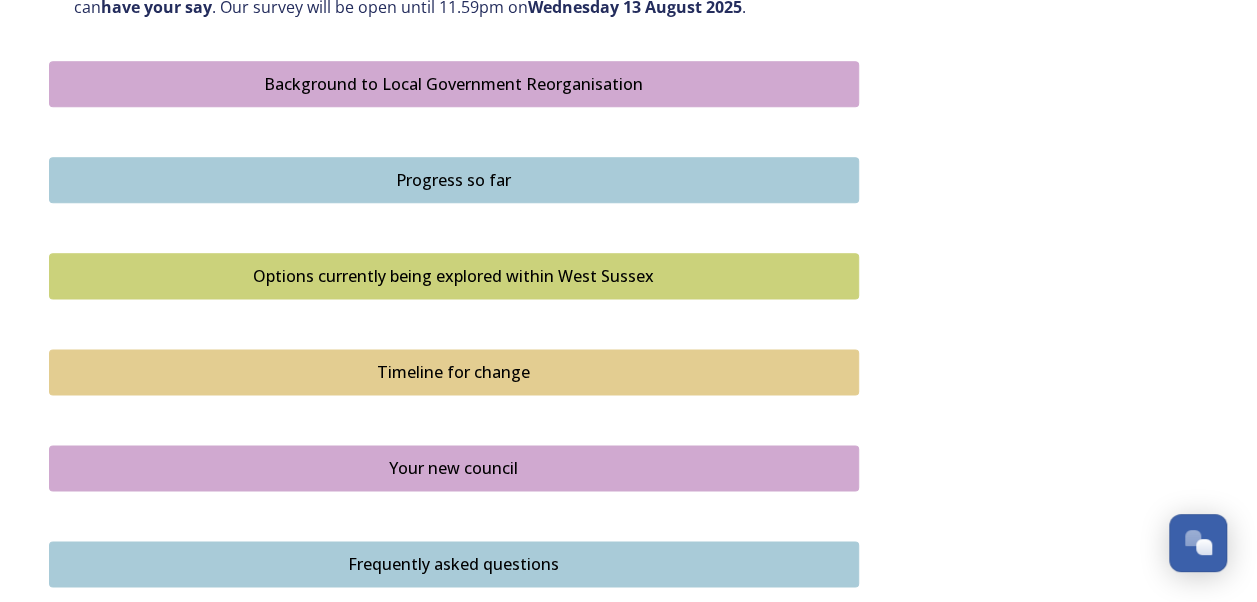 click on "Options currently being explored within West Sussex" at bounding box center (454, 276) 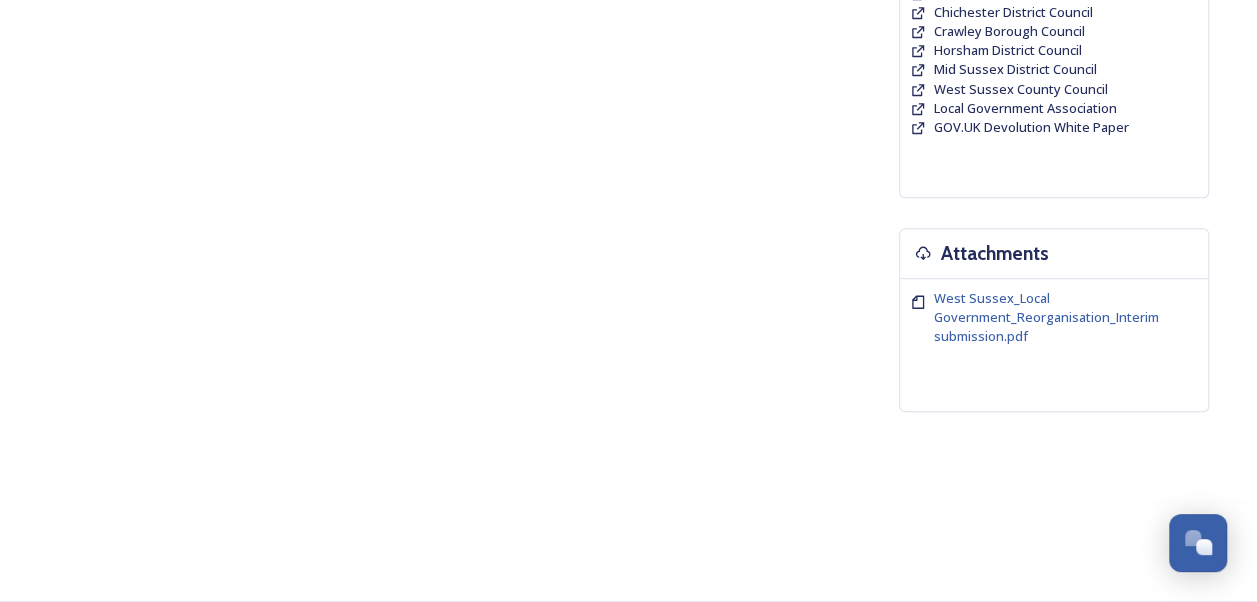 scroll, scrollTop: 0, scrollLeft: 0, axis: both 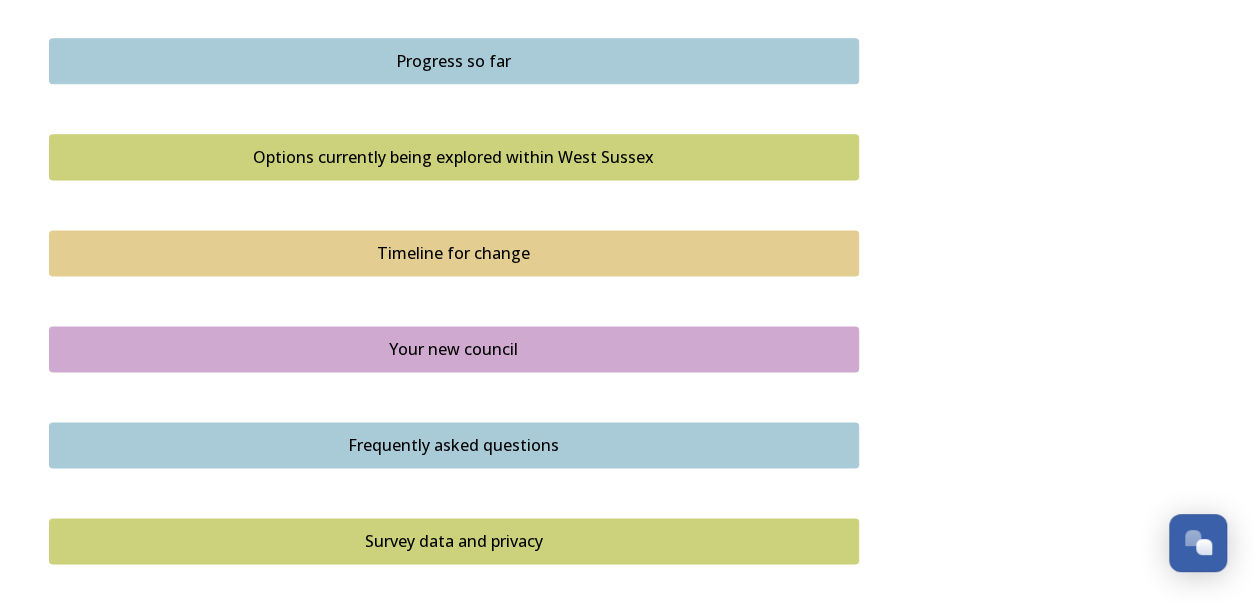 click on "Your new council" at bounding box center (454, 349) 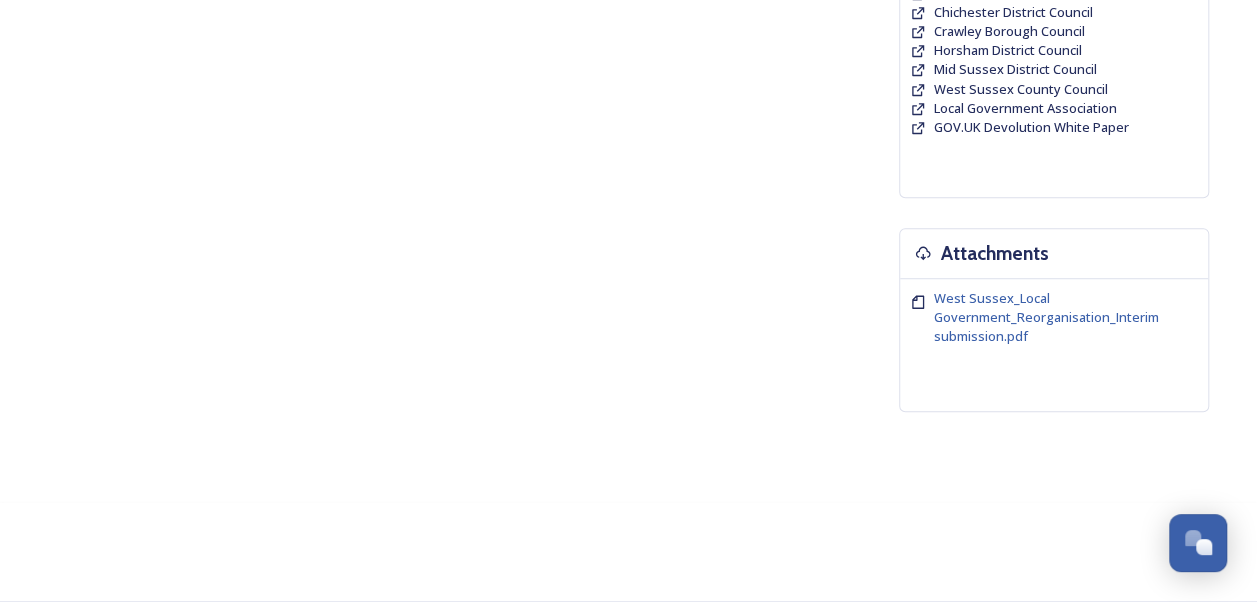 scroll, scrollTop: 0, scrollLeft: 0, axis: both 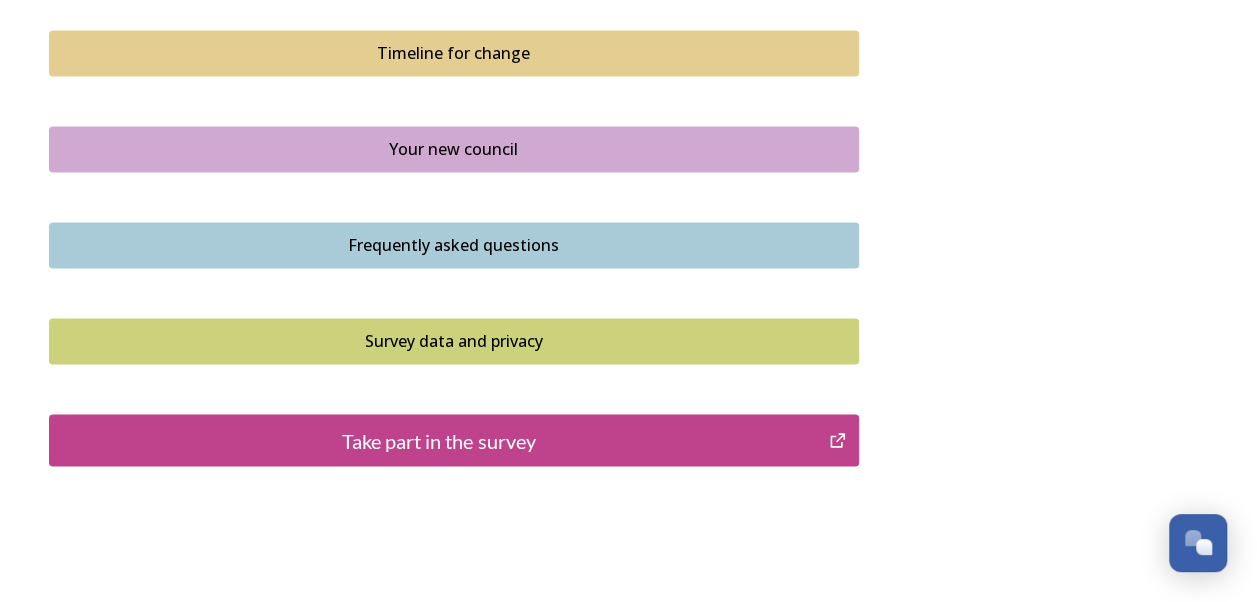click on "Take part in the survey" at bounding box center [439, 440] 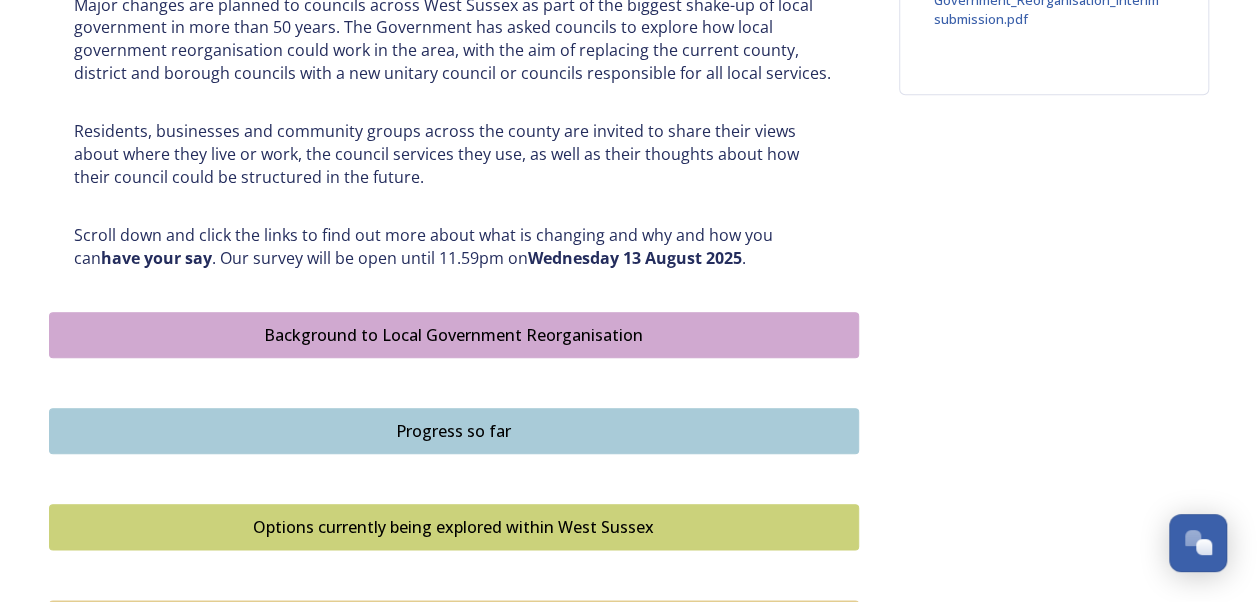 scroll, scrollTop: 0, scrollLeft: 0, axis: both 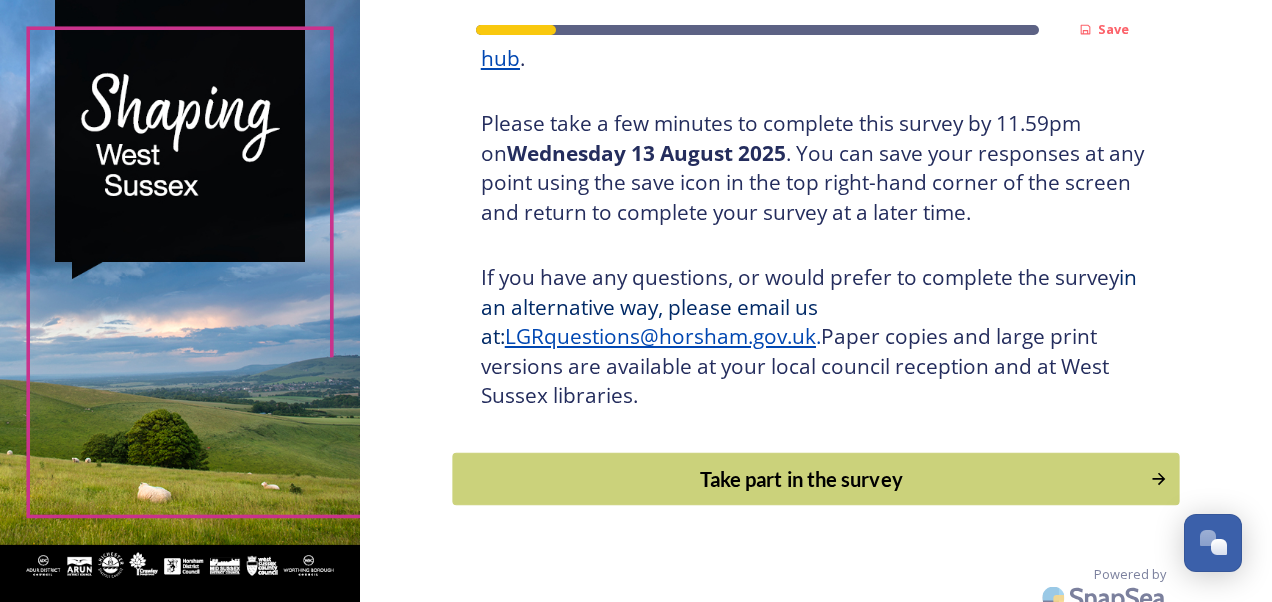 click on "Take part in the survey" at bounding box center [801, 479] 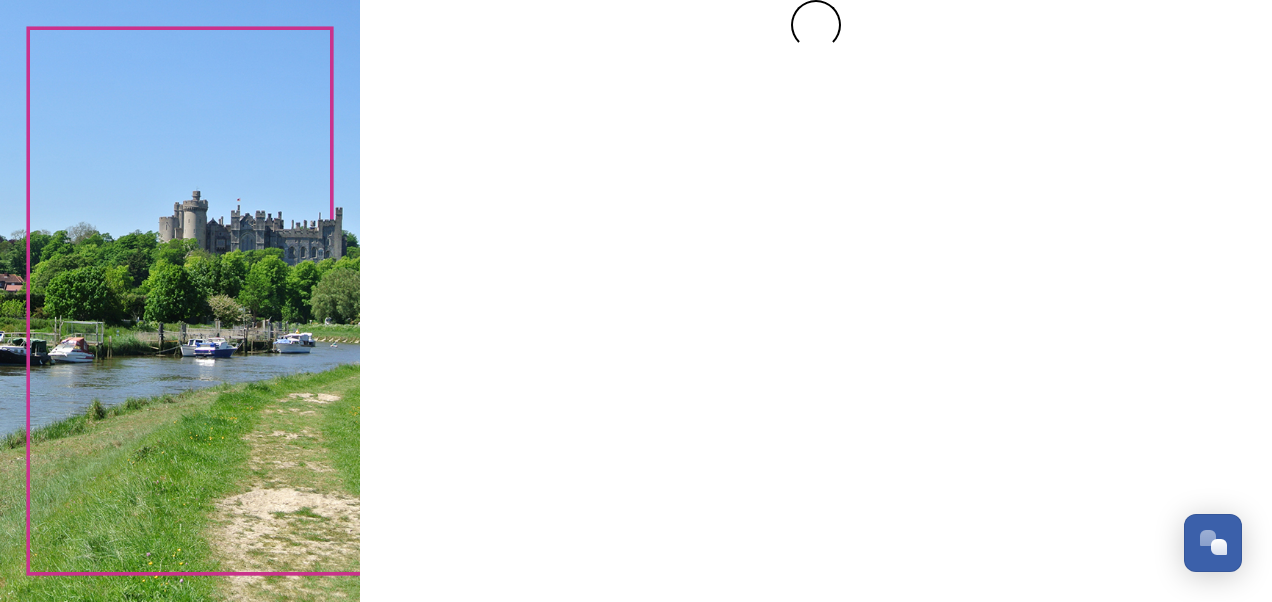 scroll, scrollTop: 0, scrollLeft: 0, axis: both 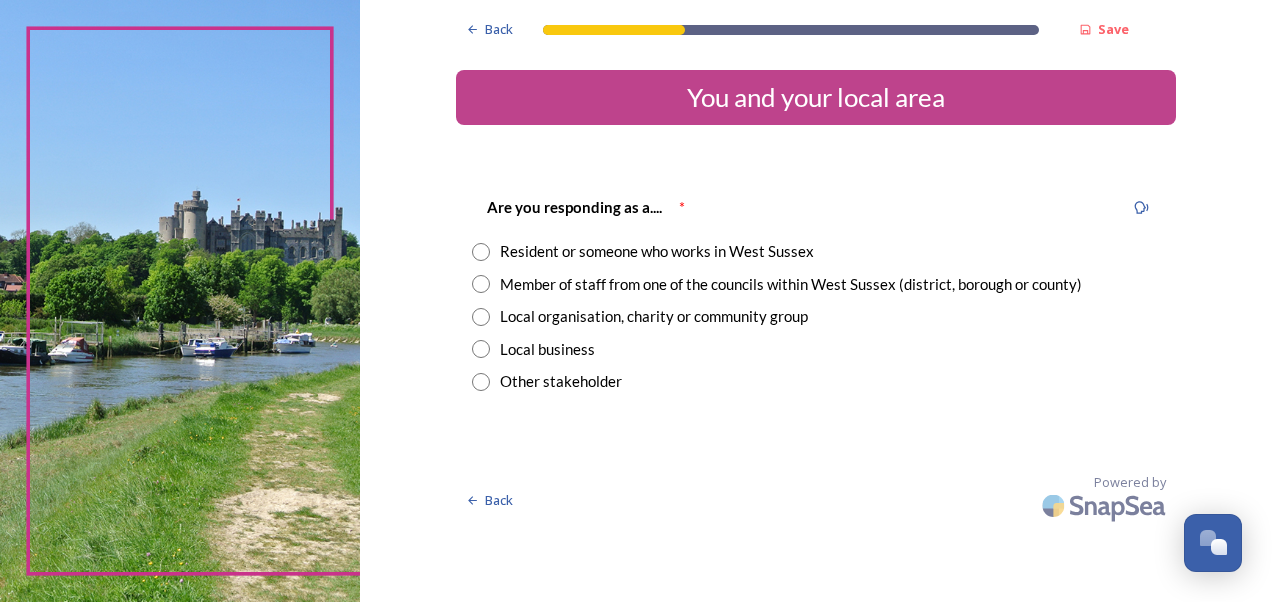 click on "Member of staff from one of the councils within West Sussex (district, borough or county)" at bounding box center [816, 284] 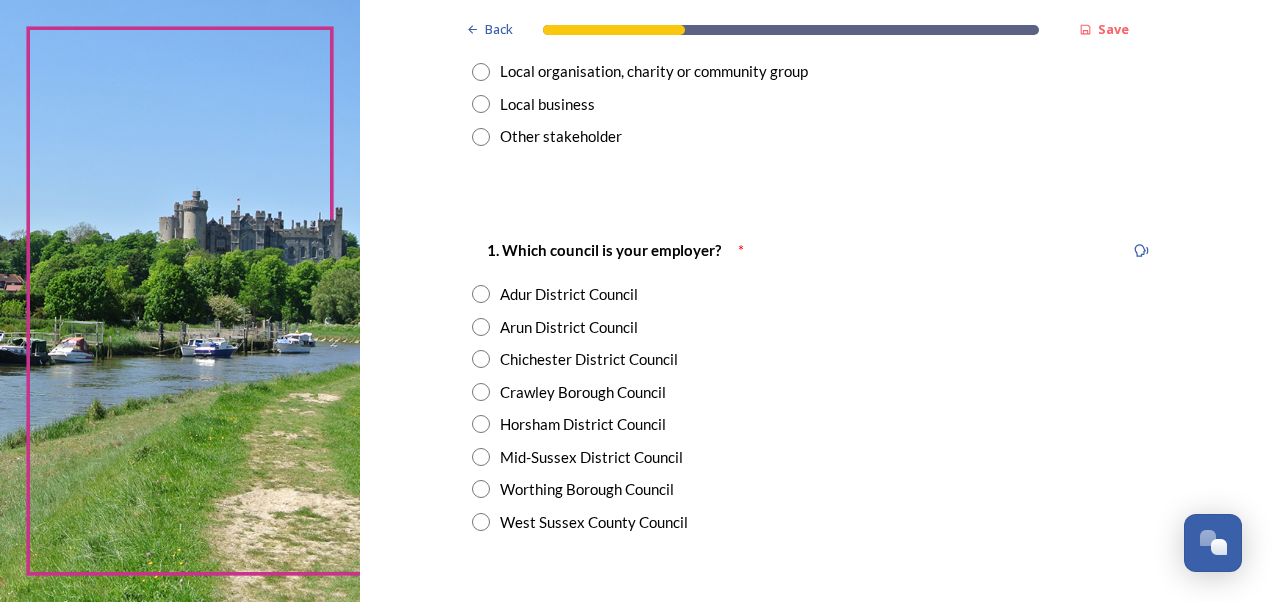 scroll, scrollTop: 262, scrollLeft: 0, axis: vertical 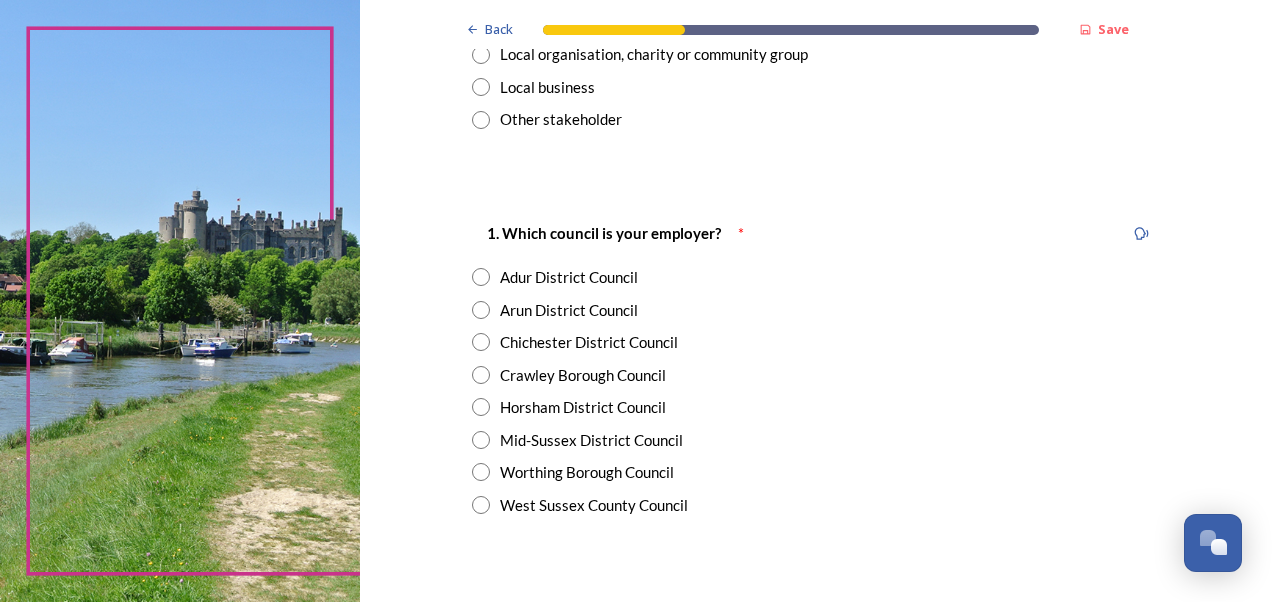 click on "West Sussex County Council" at bounding box center (594, 505) 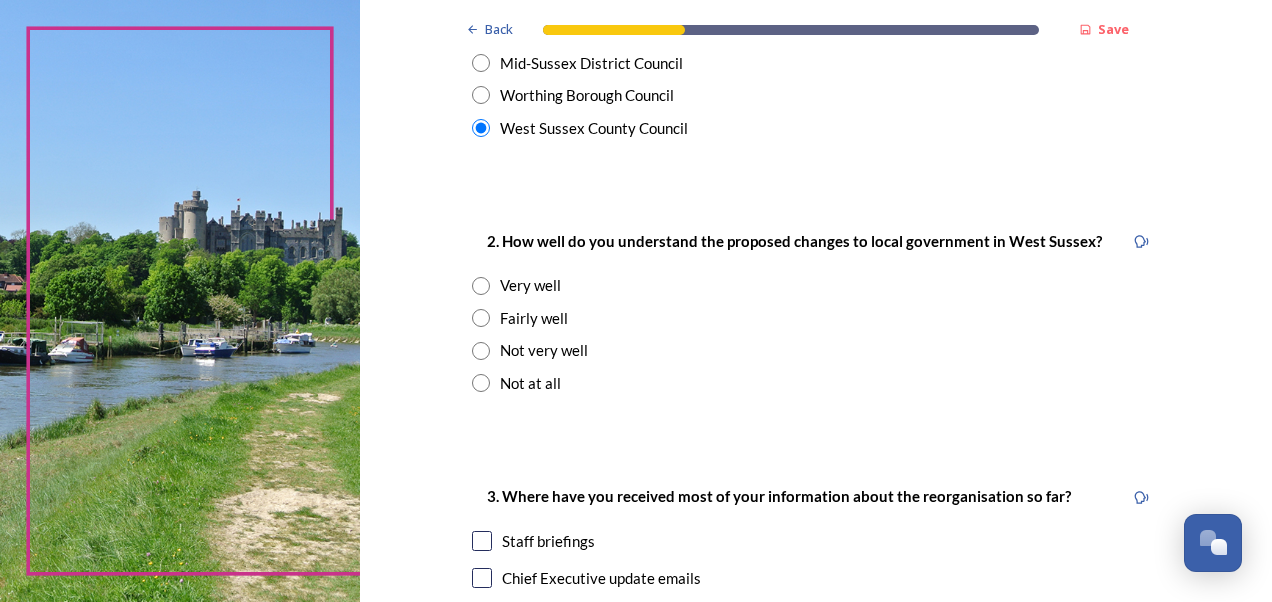 scroll, scrollTop: 665, scrollLeft: 0, axis: vertical 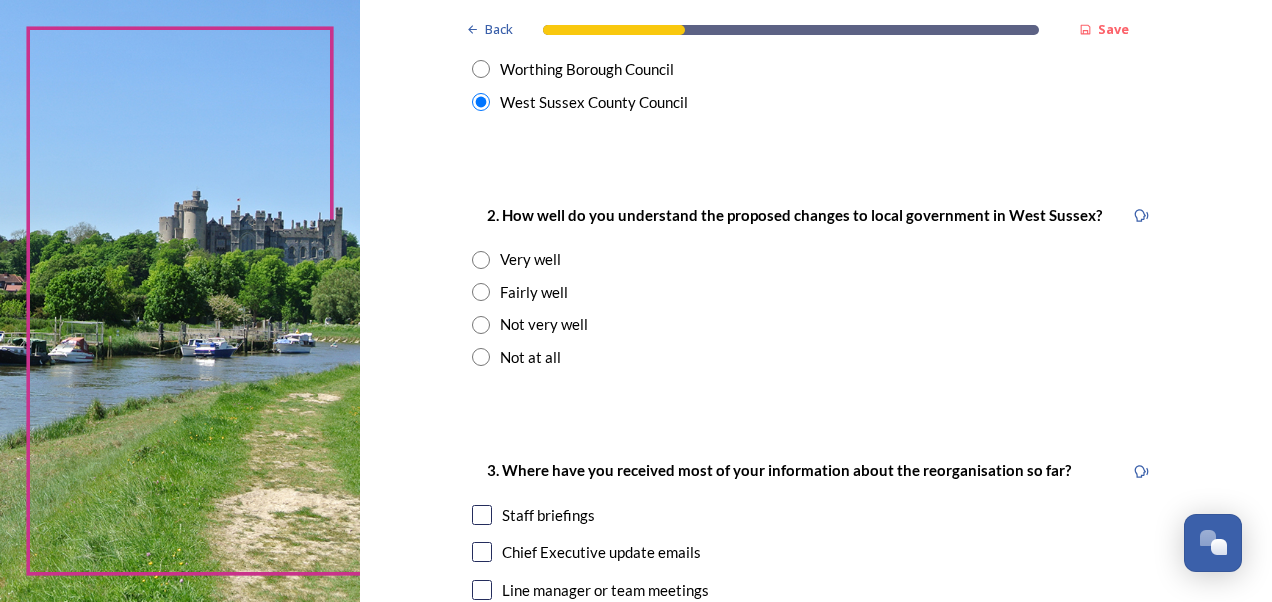 click at bounding box center [481, 325] 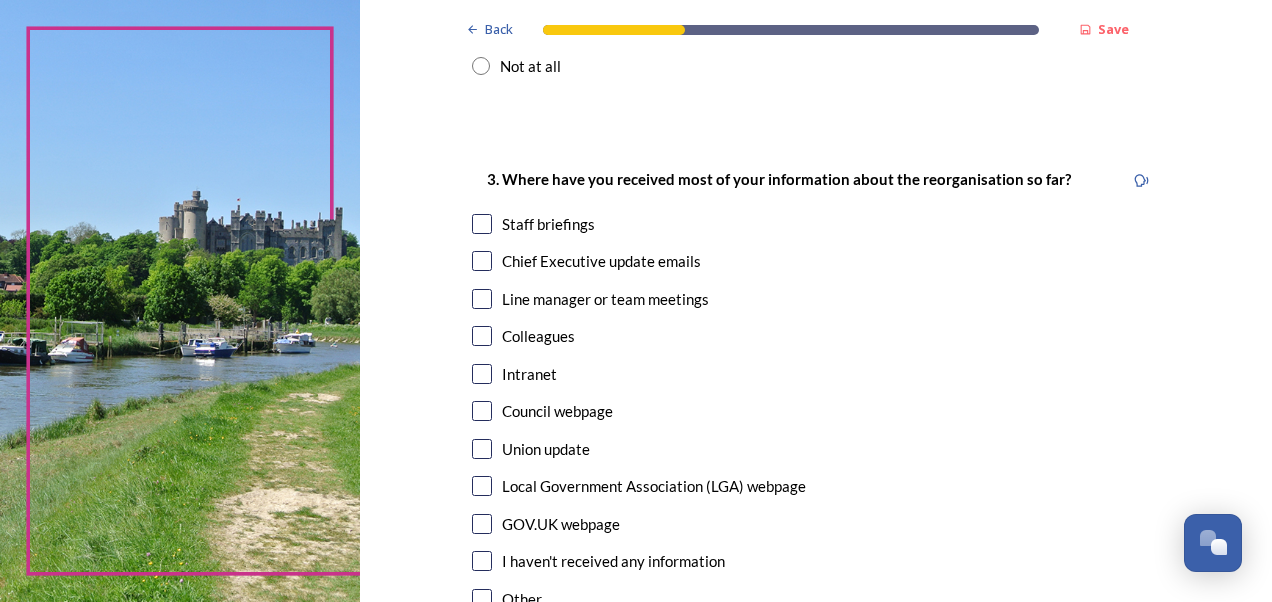 scroll, scrollTop: 978, scrollLeft: 0, axis: vertical 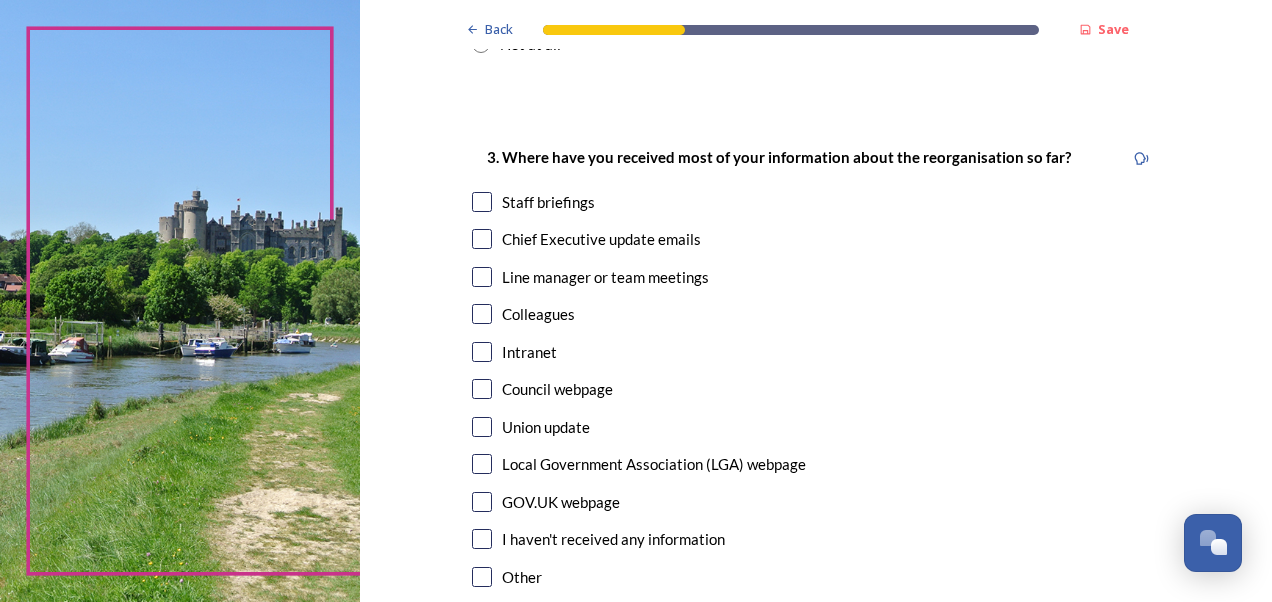 click at bounding box center [482, 389] 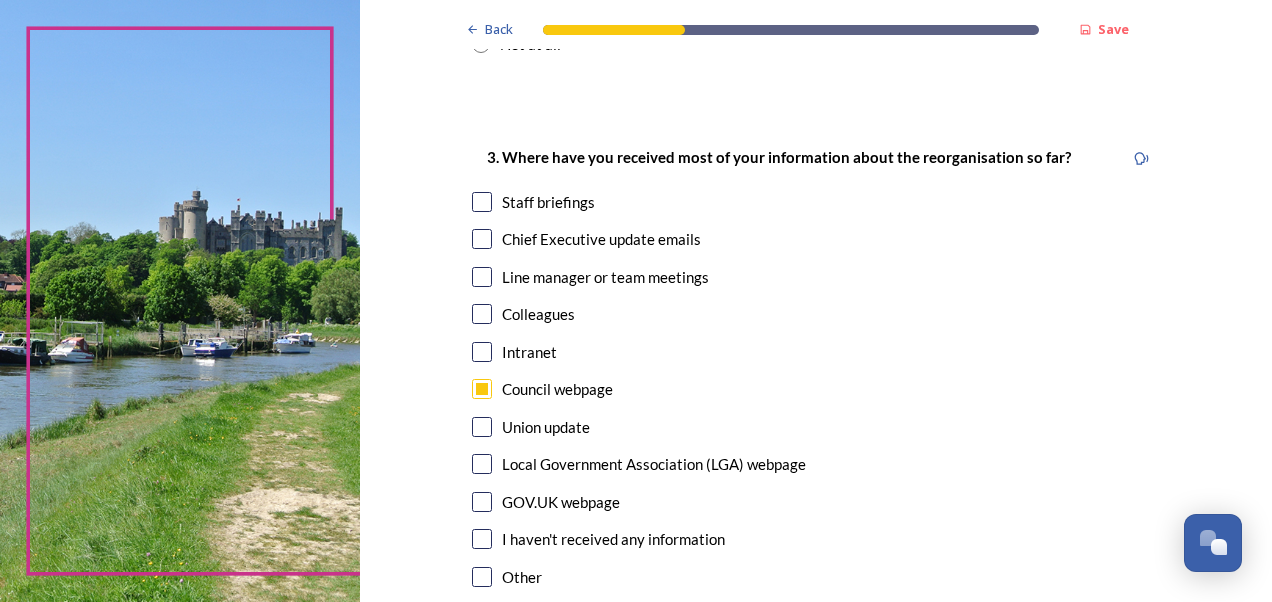 click at bounding box center (482, 352) 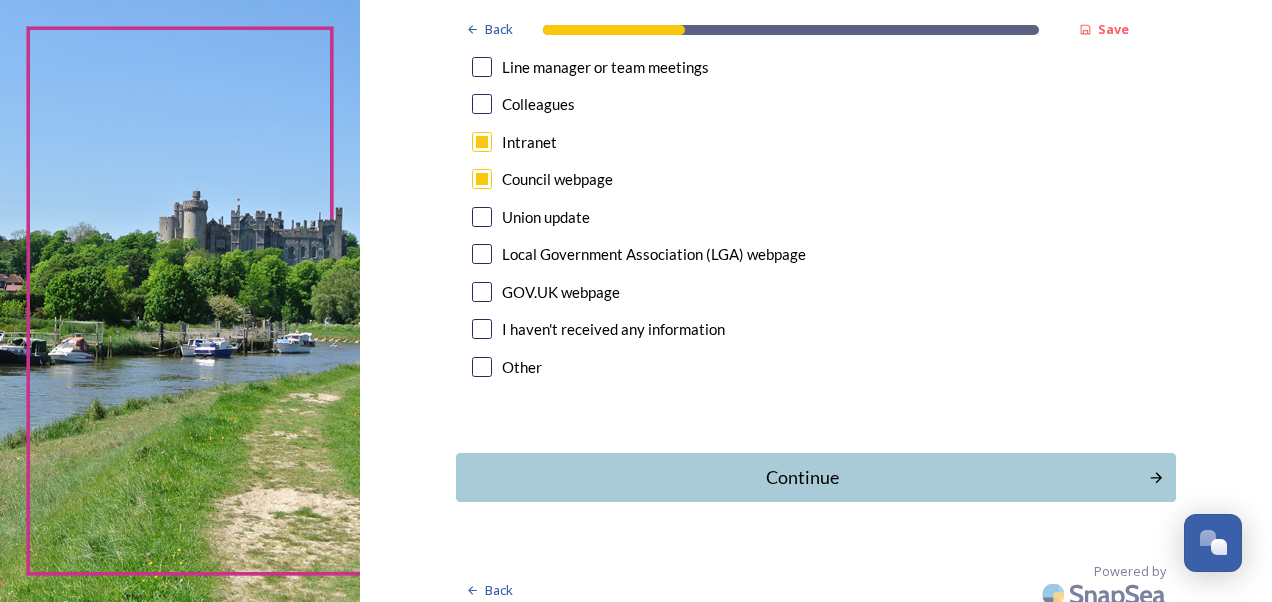 scroll, scrollTop: 1194, scrollLeft: 0, axis: vertical 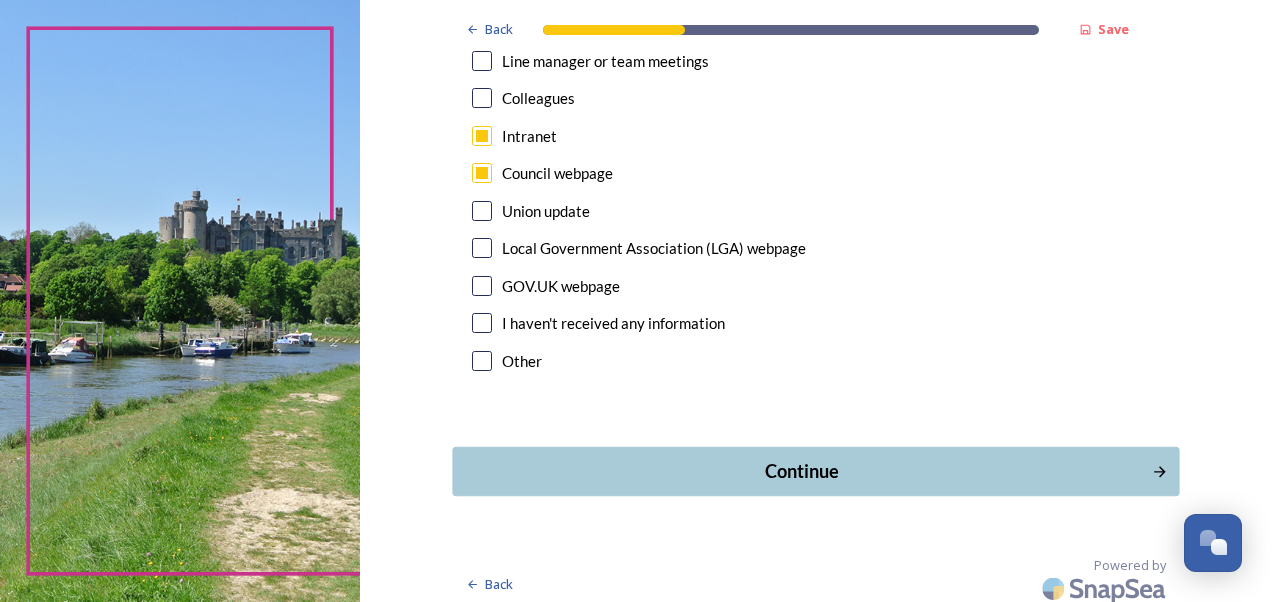 click on "Continue" at bounding box center (801, 471) 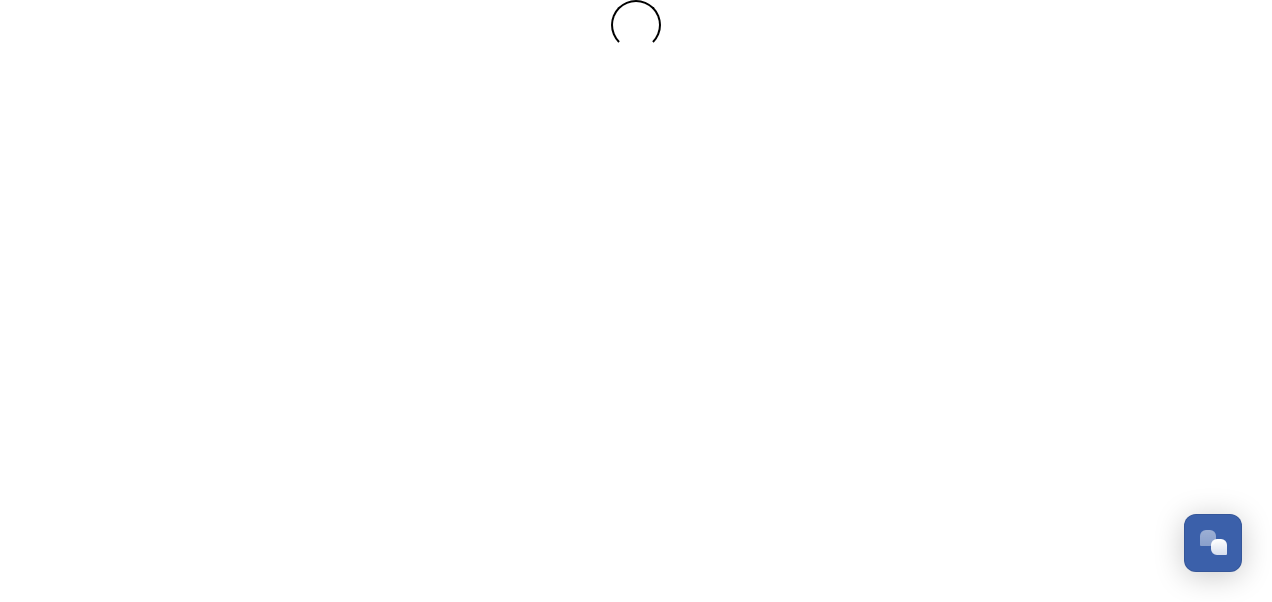 scroll, scrollTop: 0, scrollLeft: 0, axis: both 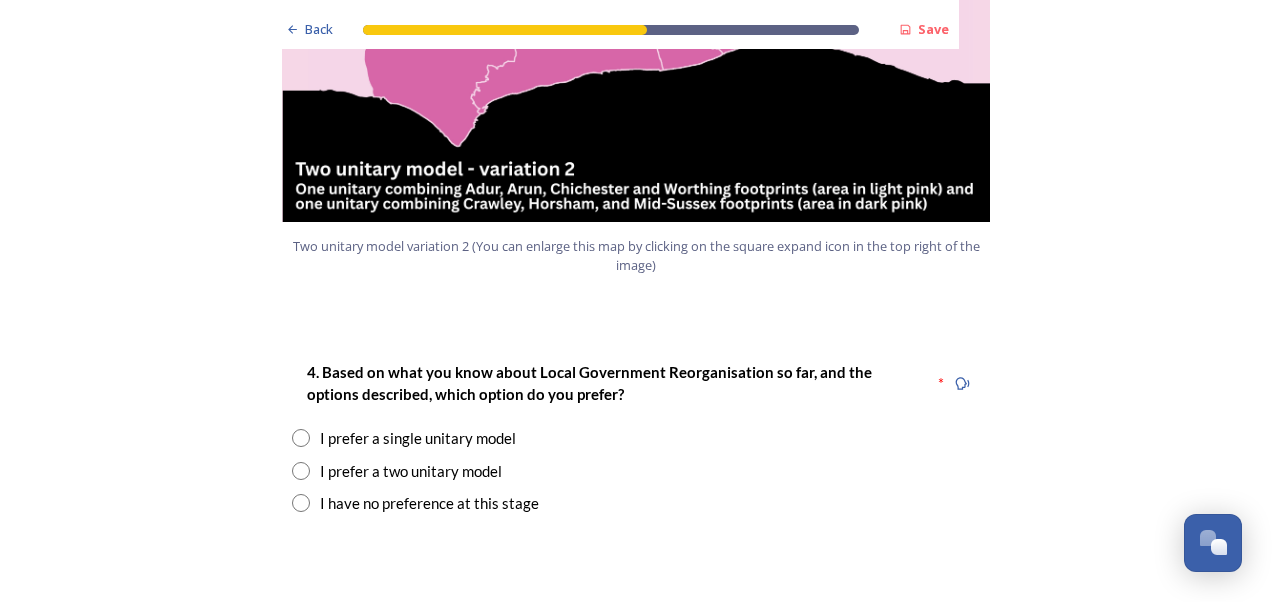 click at bounding box center [301, 471] 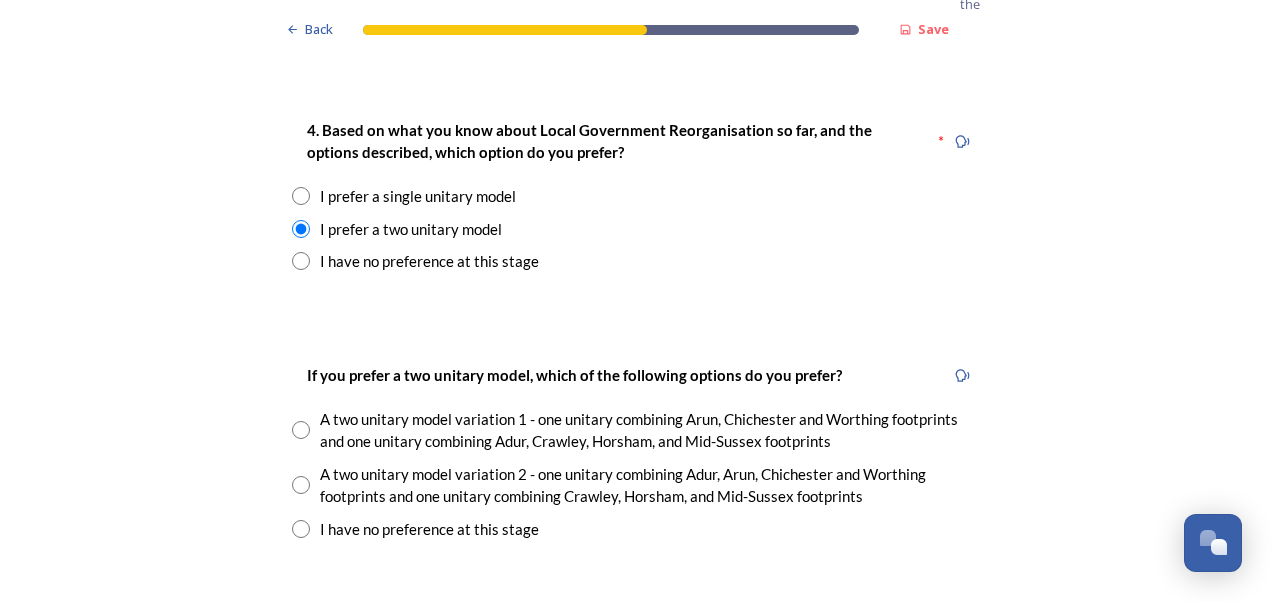 scroll, scrollTop: 2748, scrollLeft: 0, axis: vertical 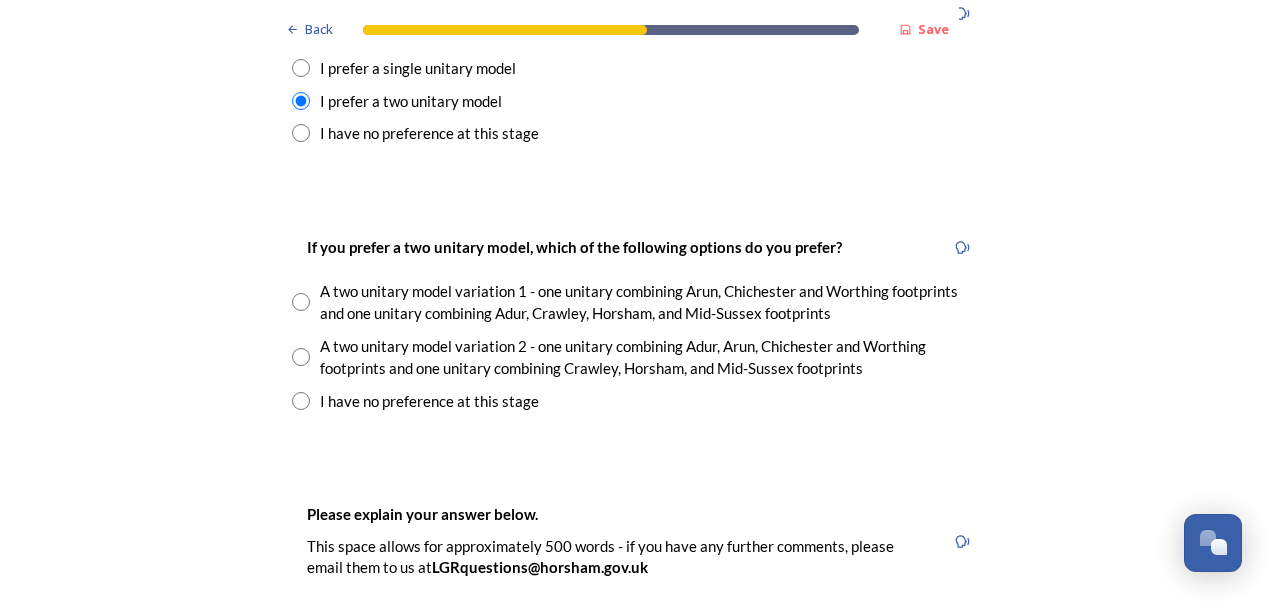 click at bounding box center (301, 357) 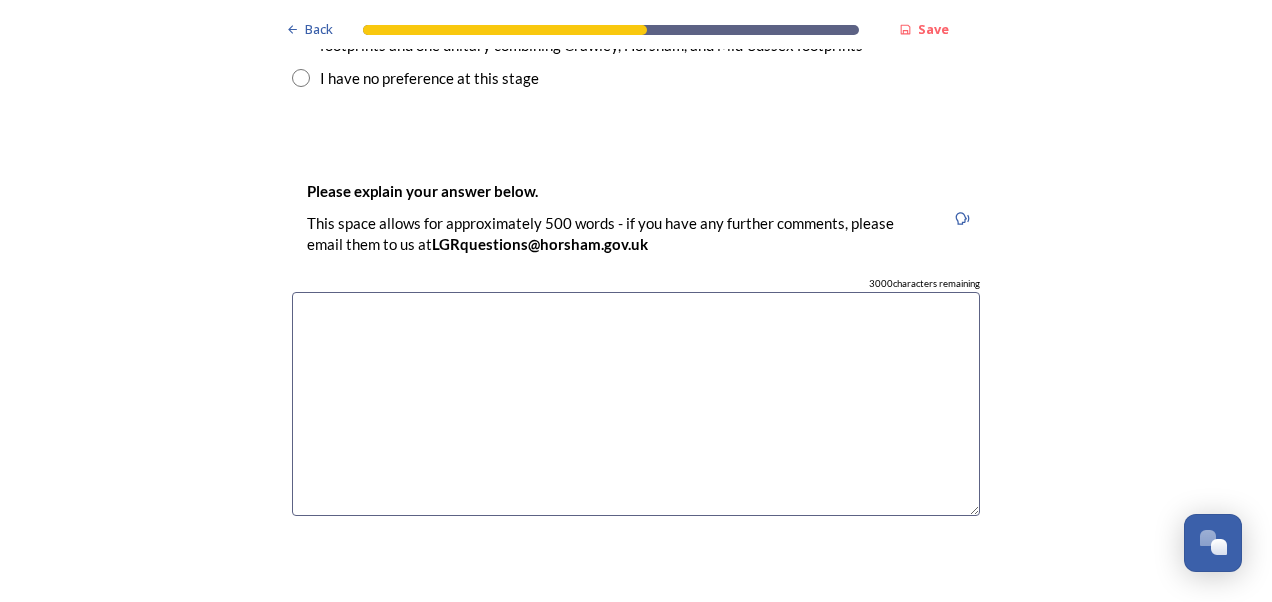scroll, scrollTop: 3216, scrollLeft: 0, axis: vertical 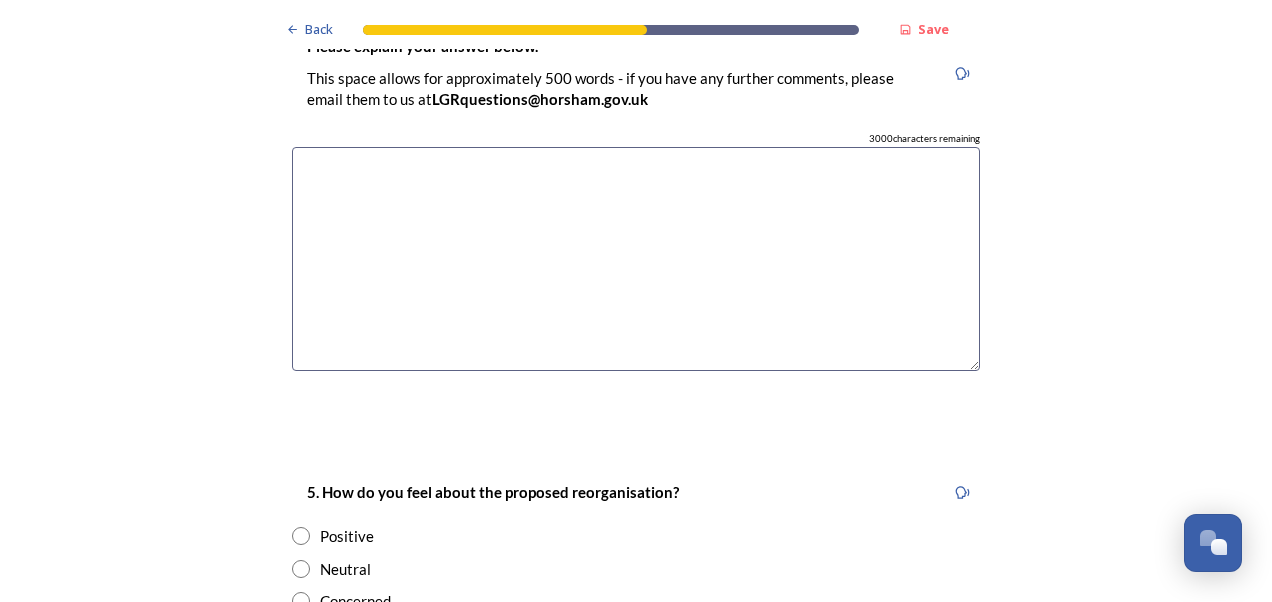 click at bounding box center [636, 259] 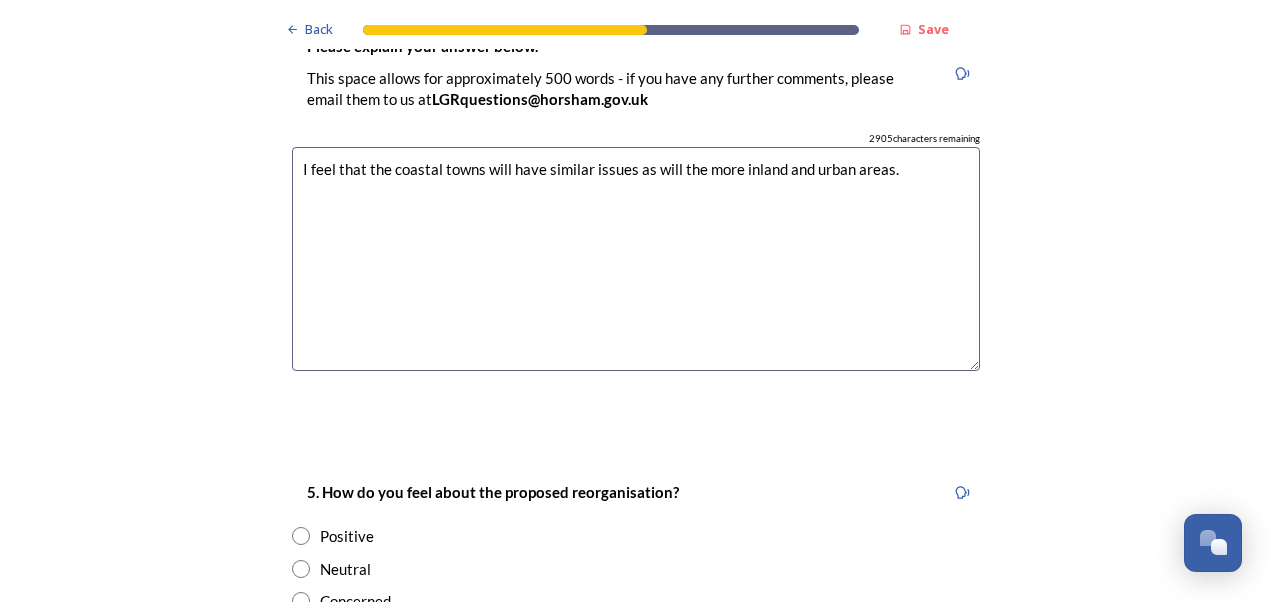 type on "I feel that the coastal towns will have similar issues as will the more inland and urban areas." 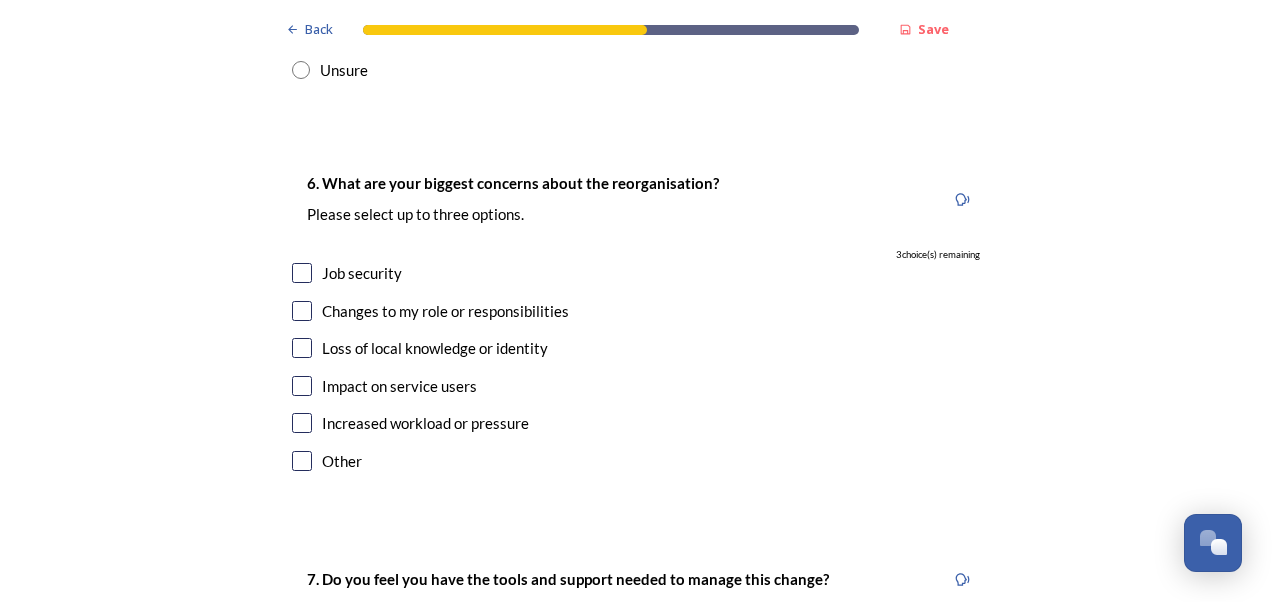 scroll, scrollTop: 3836, scrollLeft: 0, axis: vertical 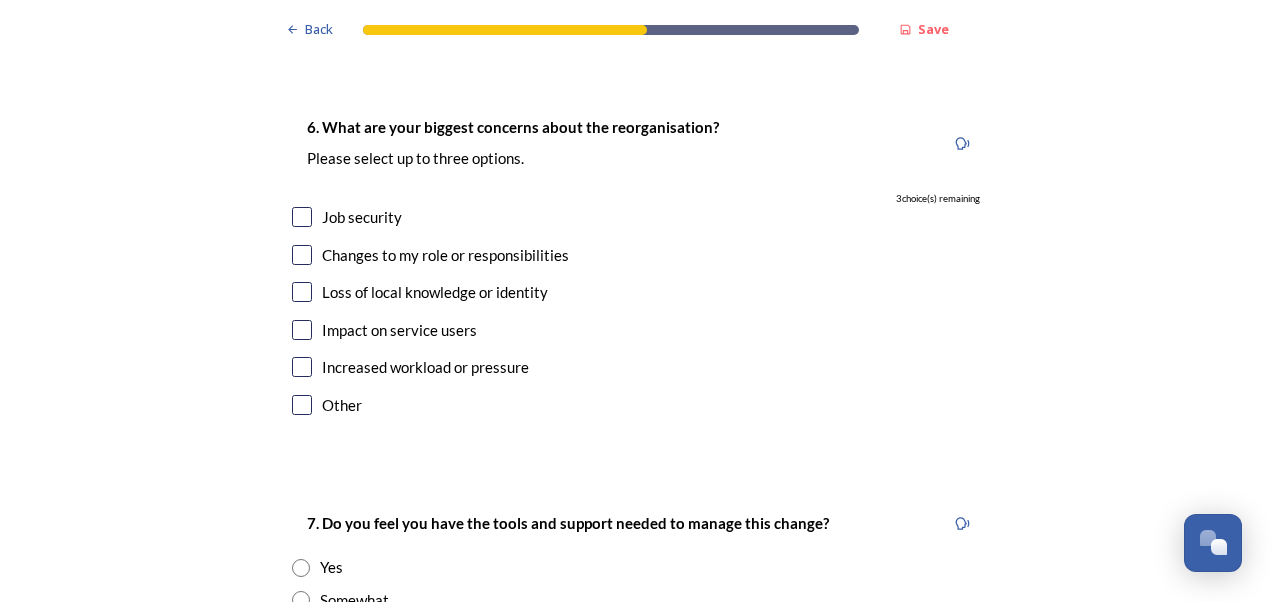 click on "Impact on service users" at bounding box center [399, 330] 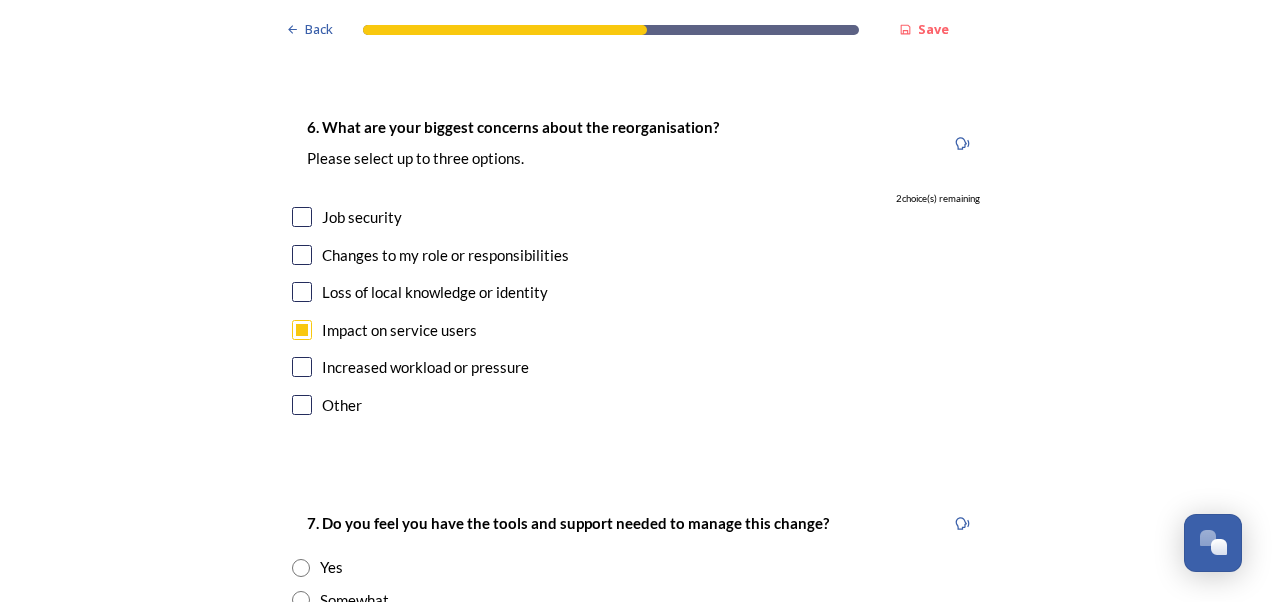 click on "Impact on service users" at bounding box center (399, 330) 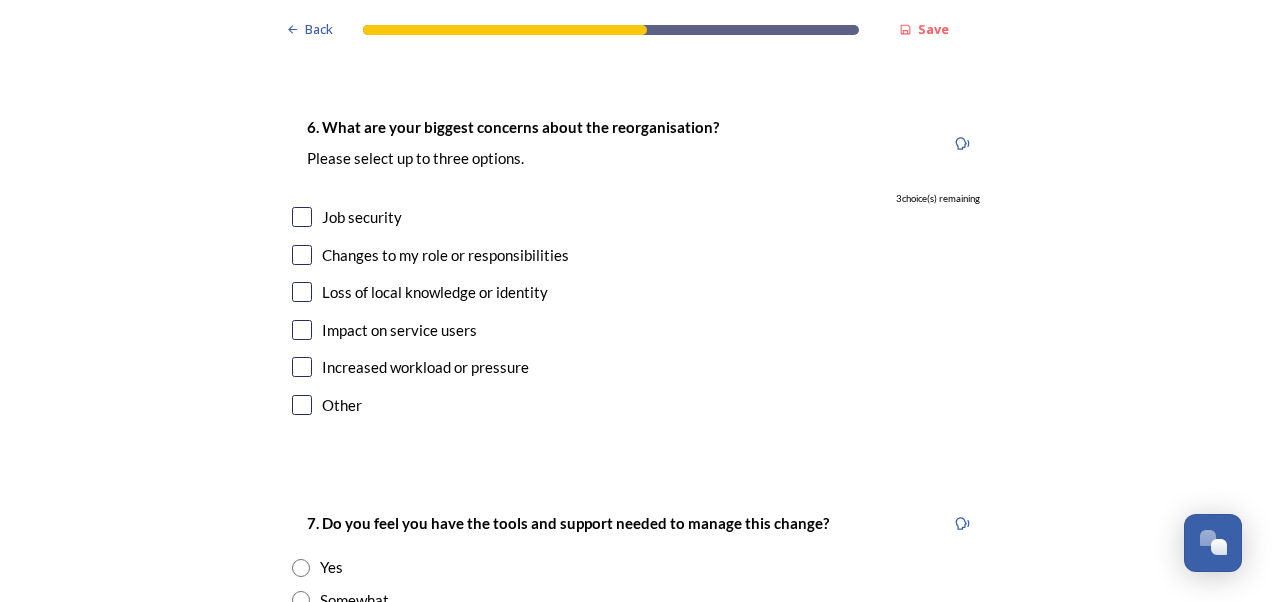 click on "Impact on service users" at bounding box center (399, 330) 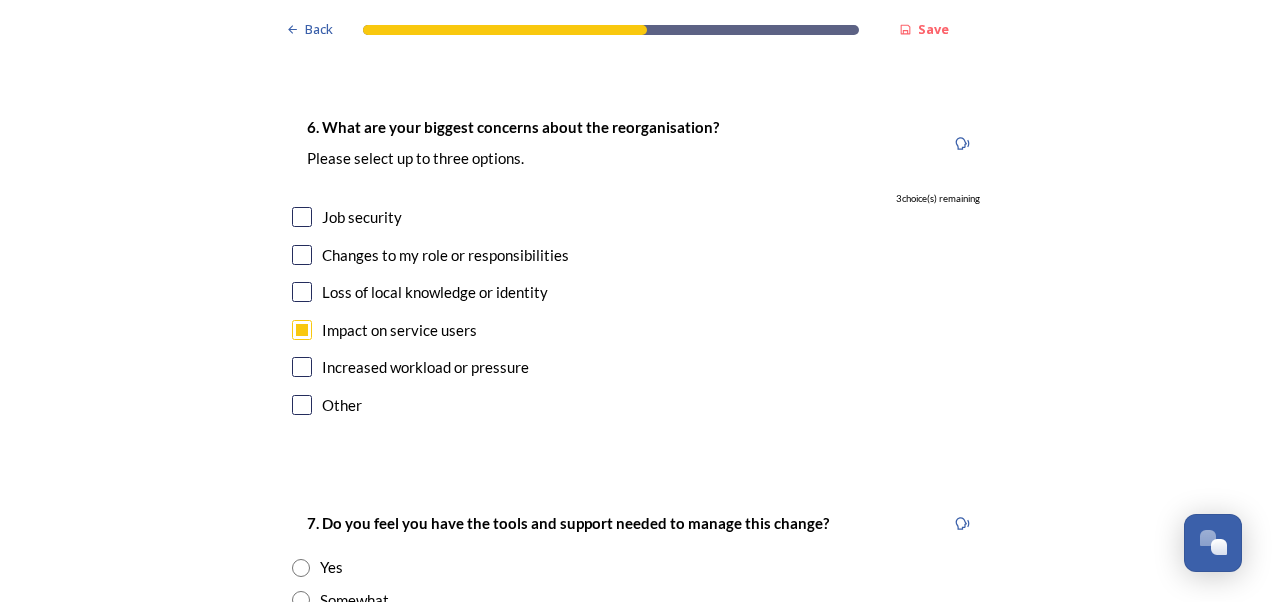 checkbox on "true" 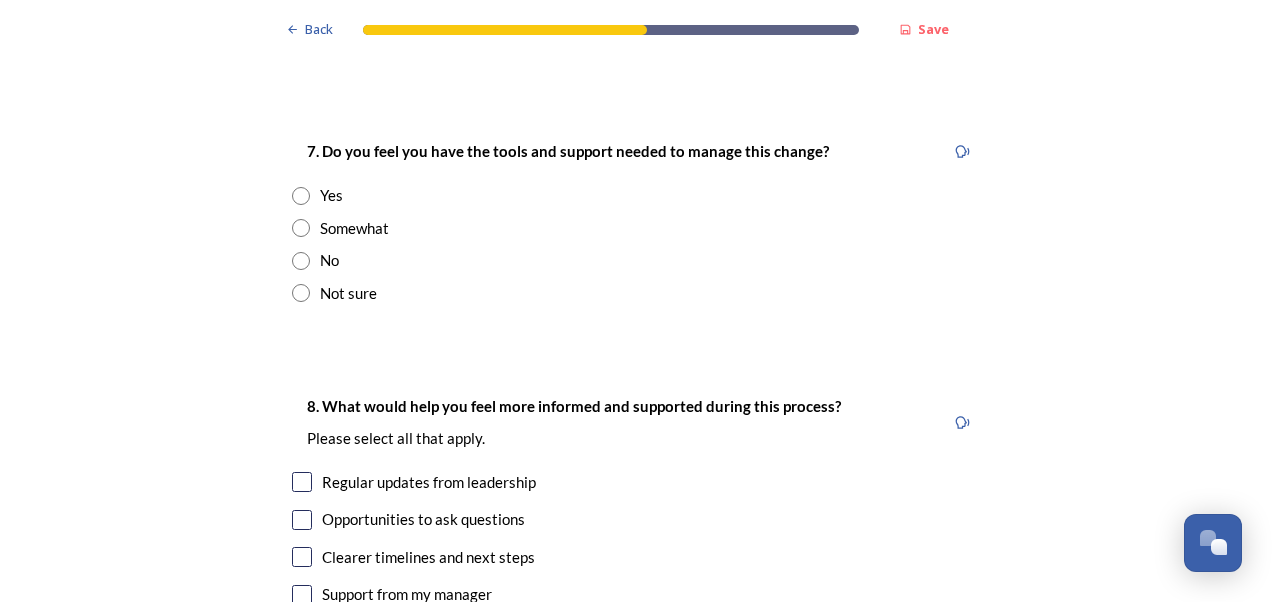 scroll, scrollTop: 4248, scrollLeft: 0, axis: vertical 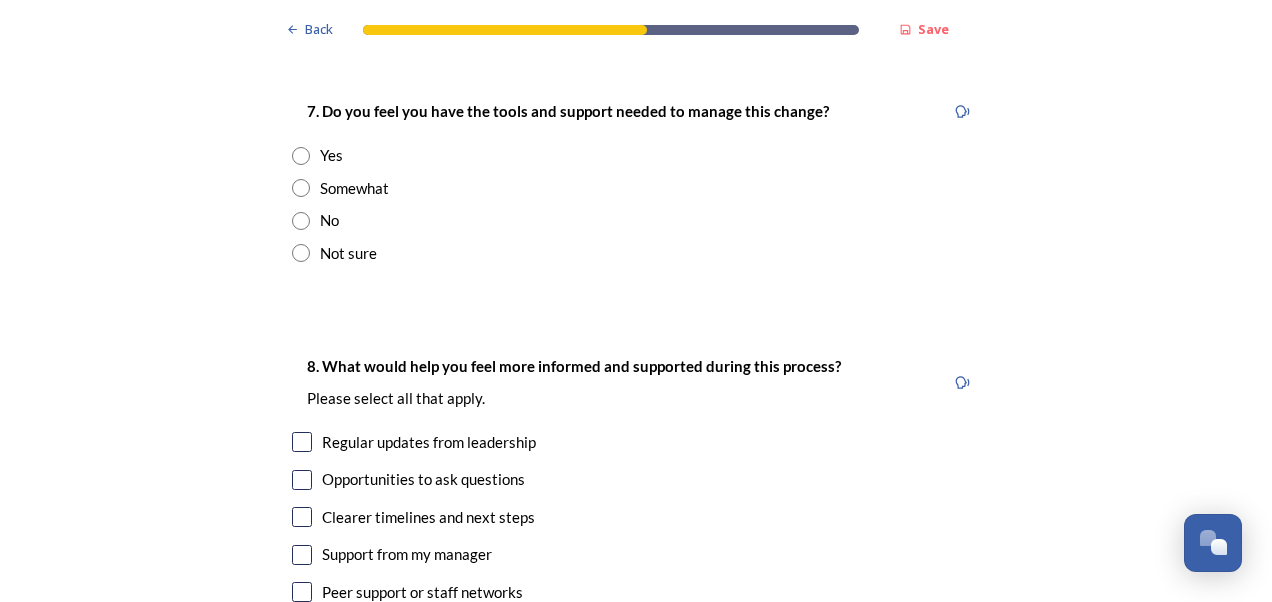 click at bounding box center [301, 253] 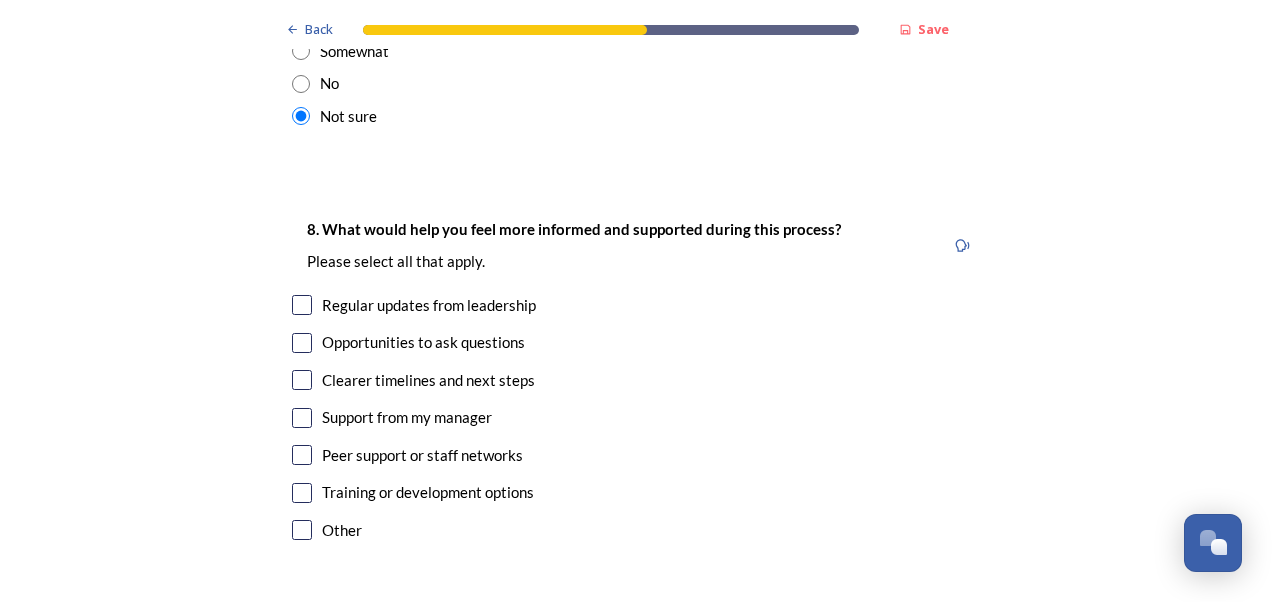 scroll, scrollTop: 4393, scrollLeft: 0, axis: vertical 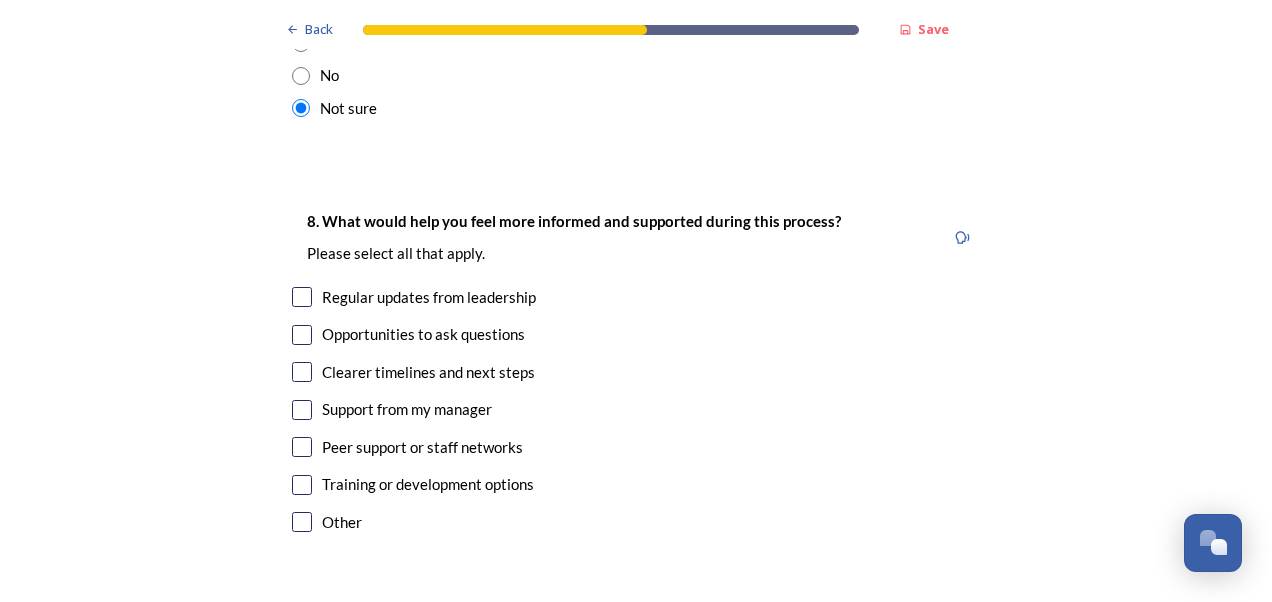click on "Regular updates from leadership" at bounding box center (429, 297) 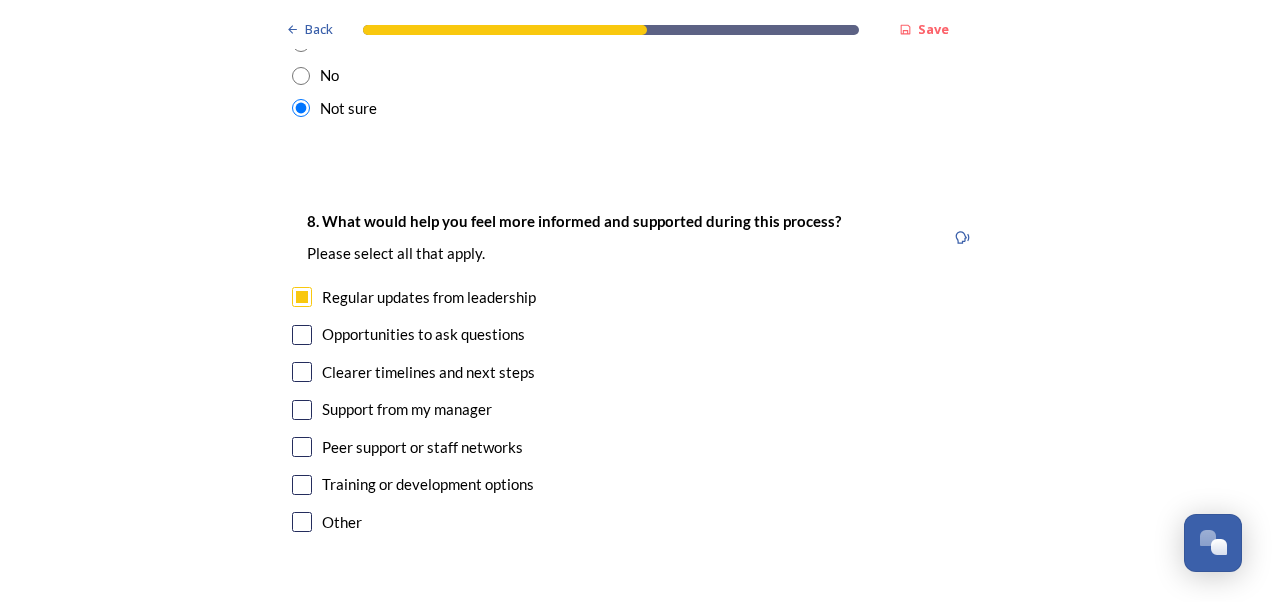 checkbox on "true" 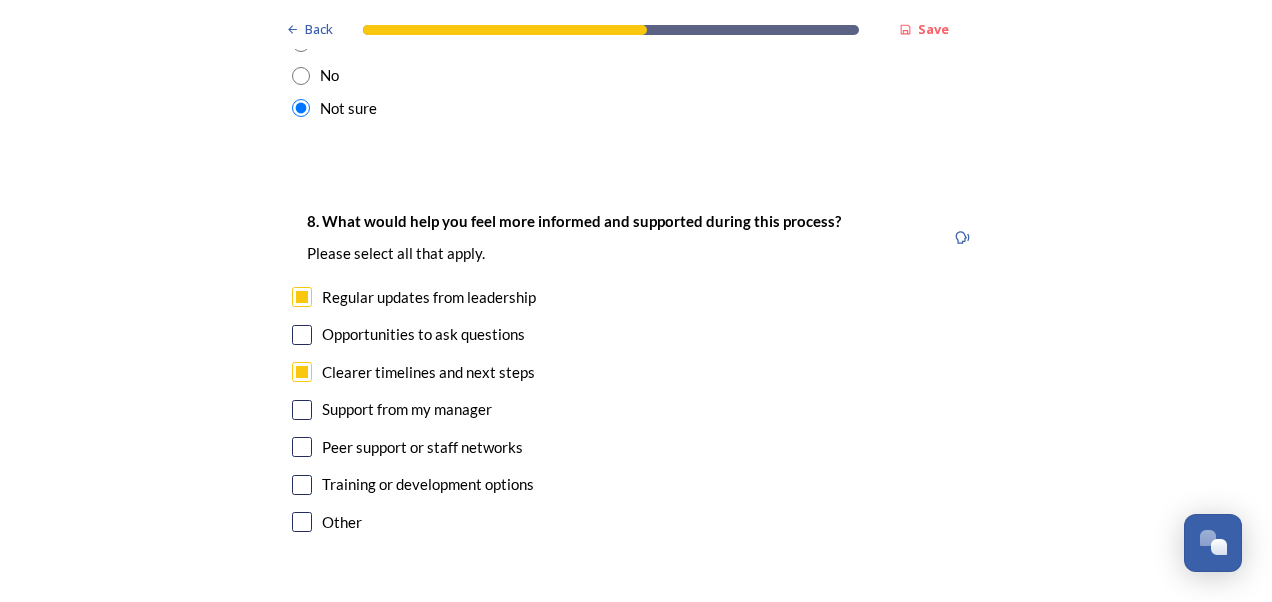 click at bounding box center (302, 485) 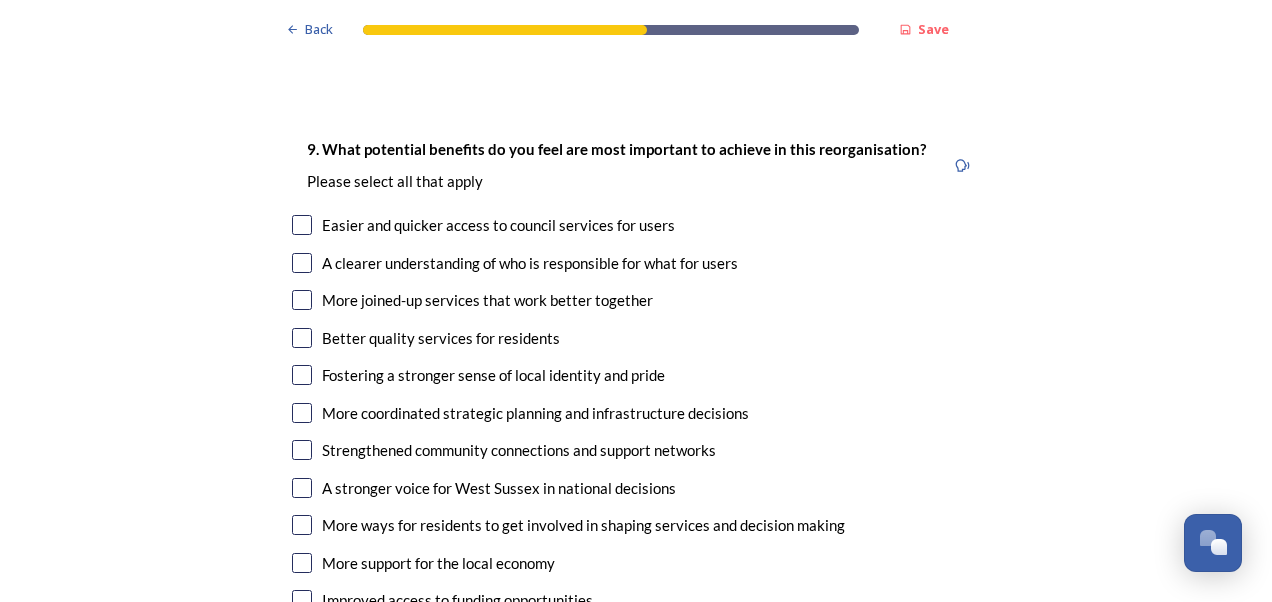 scroll, scrollTop: 4892, scrollLeft: 0, axis: vertical 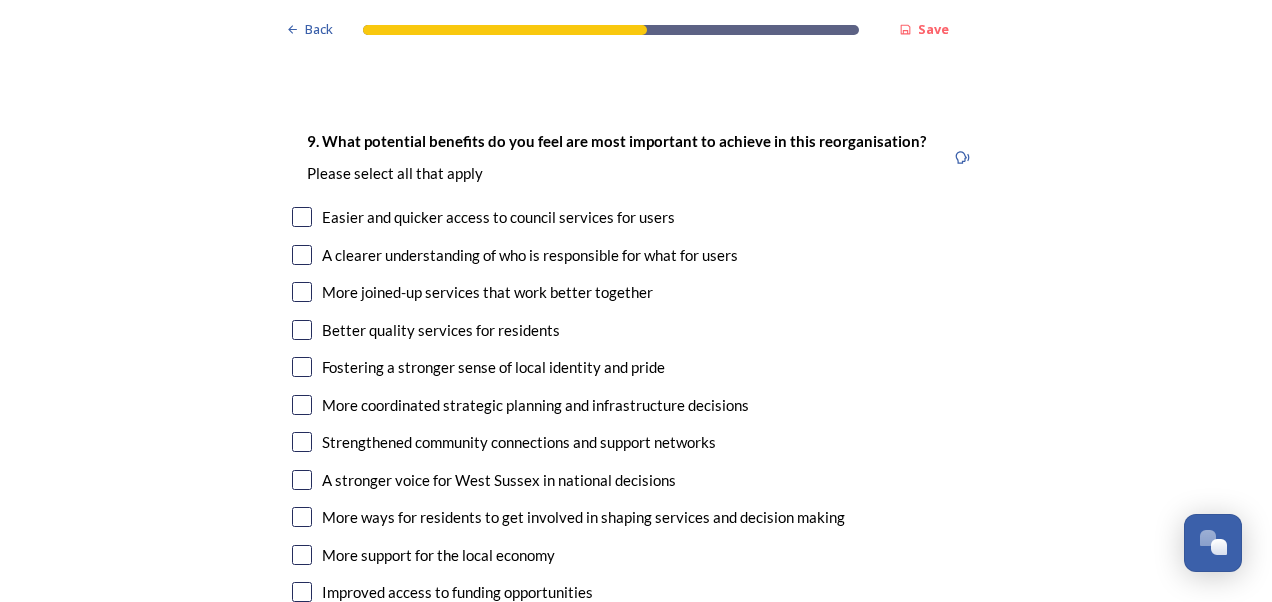 click at bounding box center [302, 217] 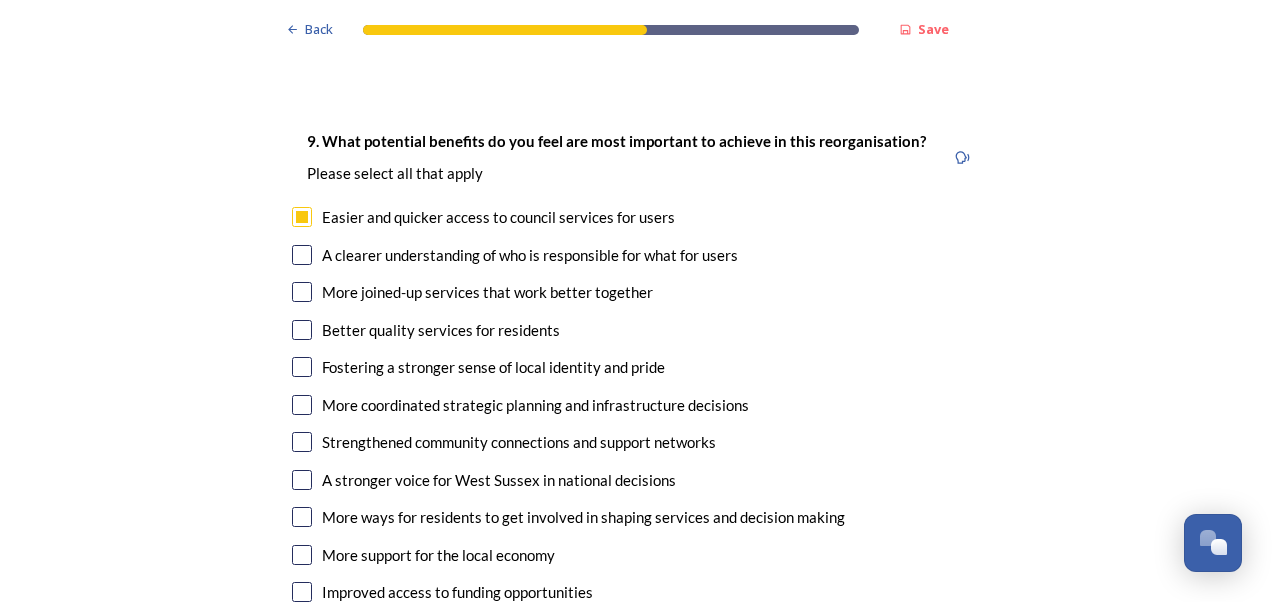 click at bounding box center (302, 255) 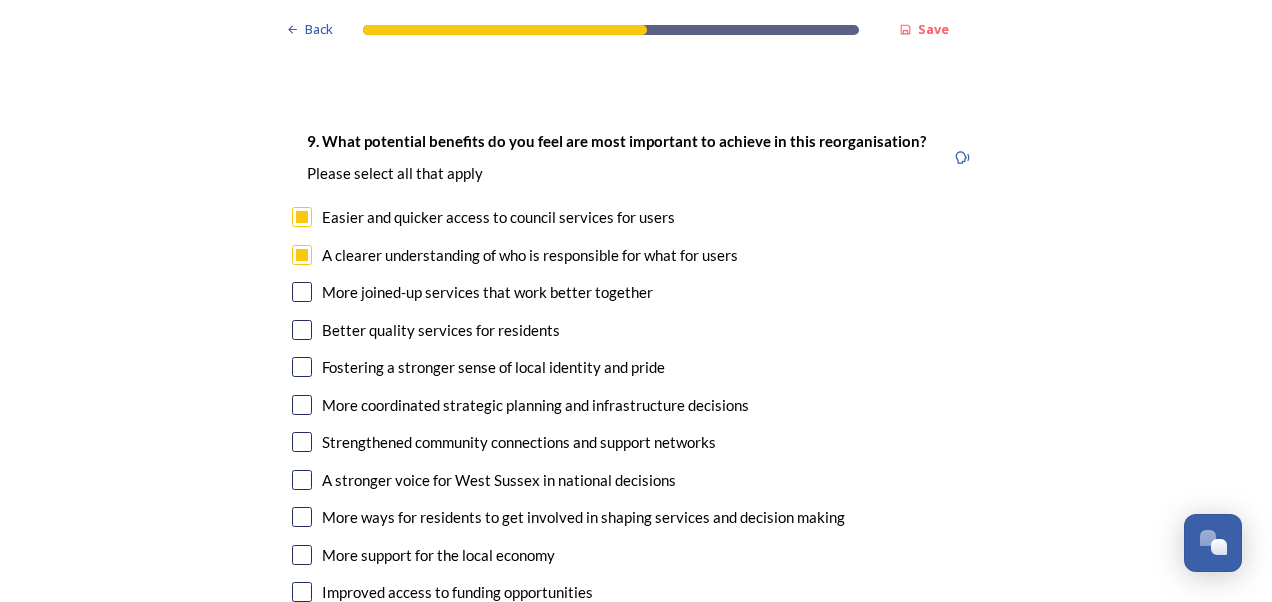 click at bounding box center (302, 292) 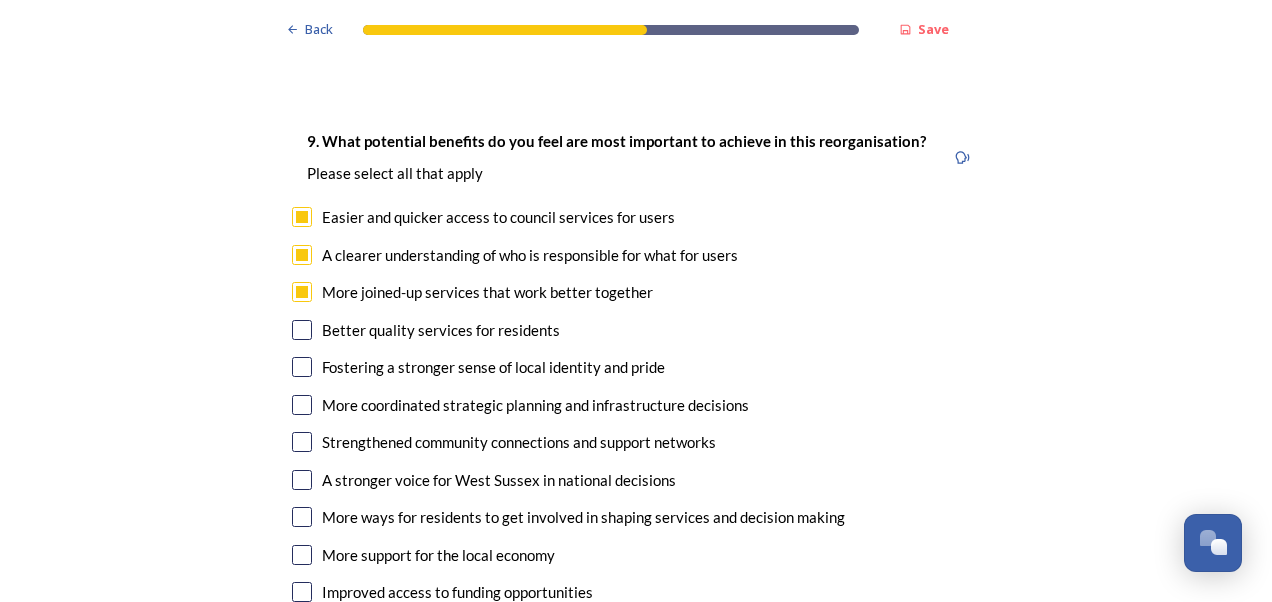 click at bounding box center (302, 330) 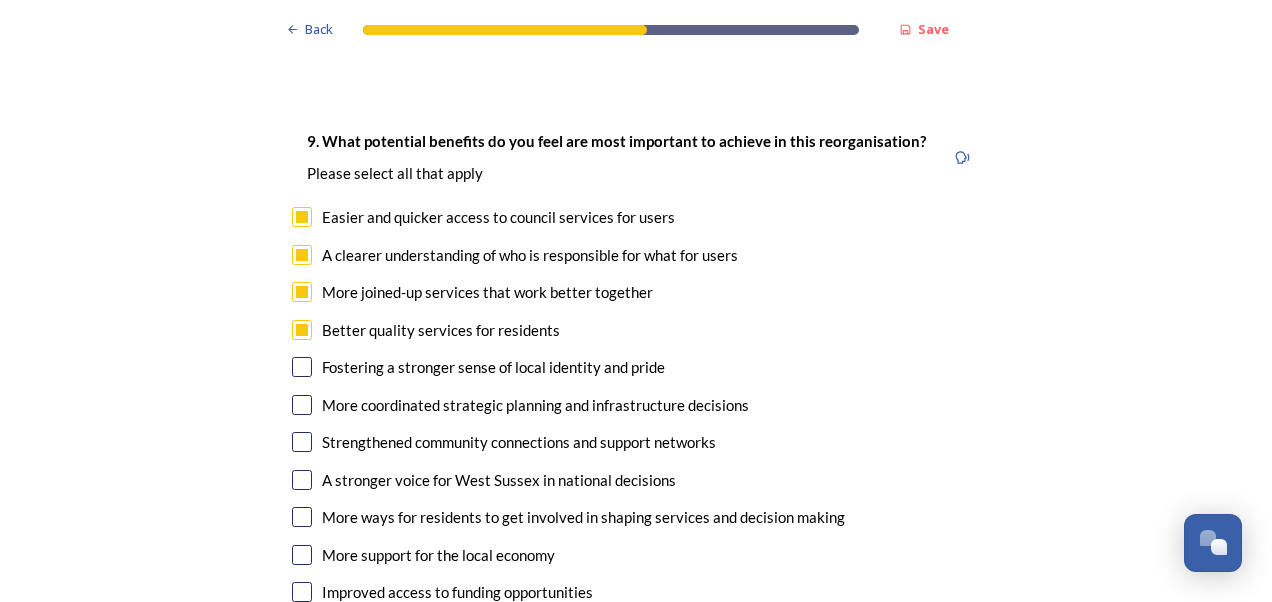 click at bounding box center [302, 442] 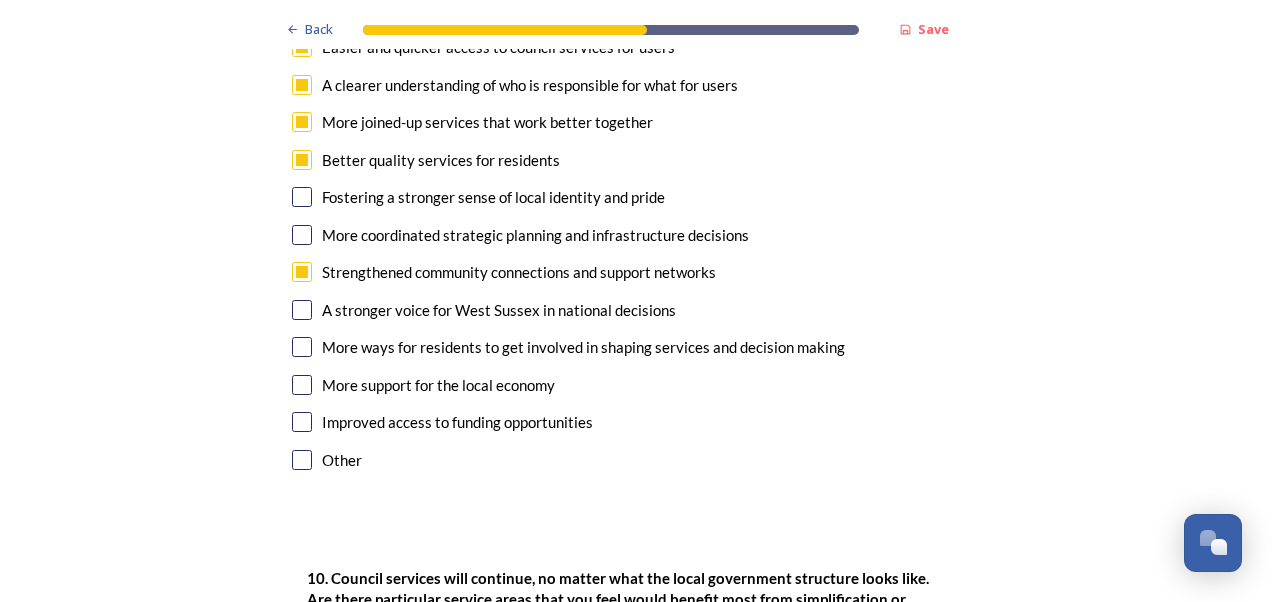 scroll, scrollTop: 5086, scrollLeft: 0, axis: vertical 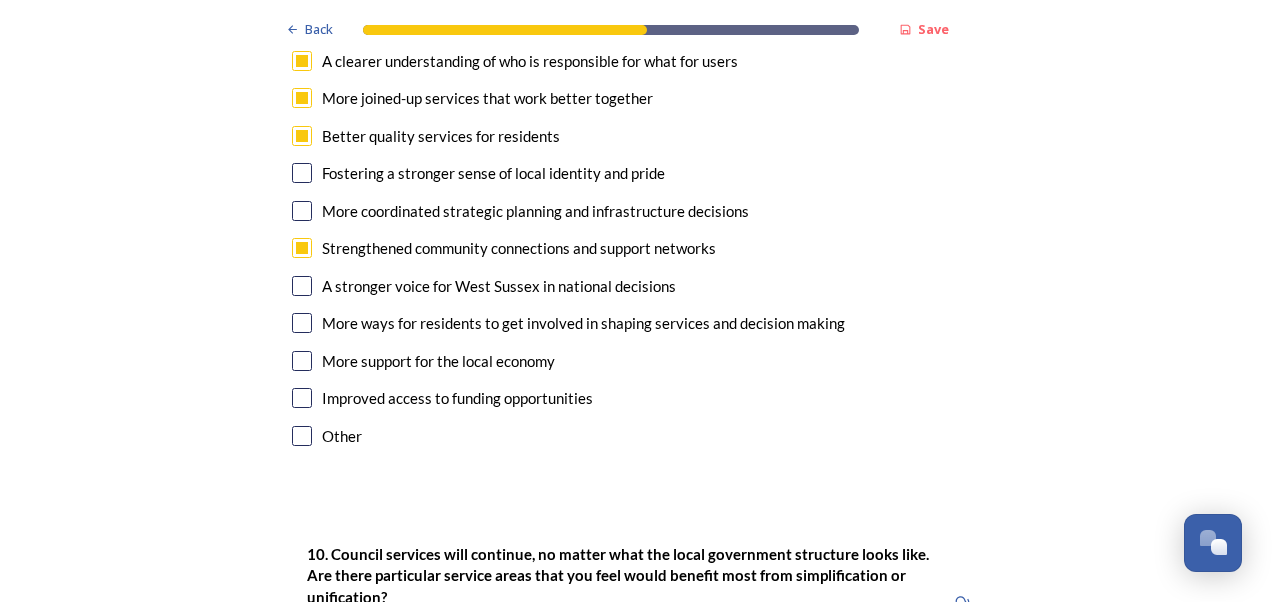 click at bounding box center (302, 398) 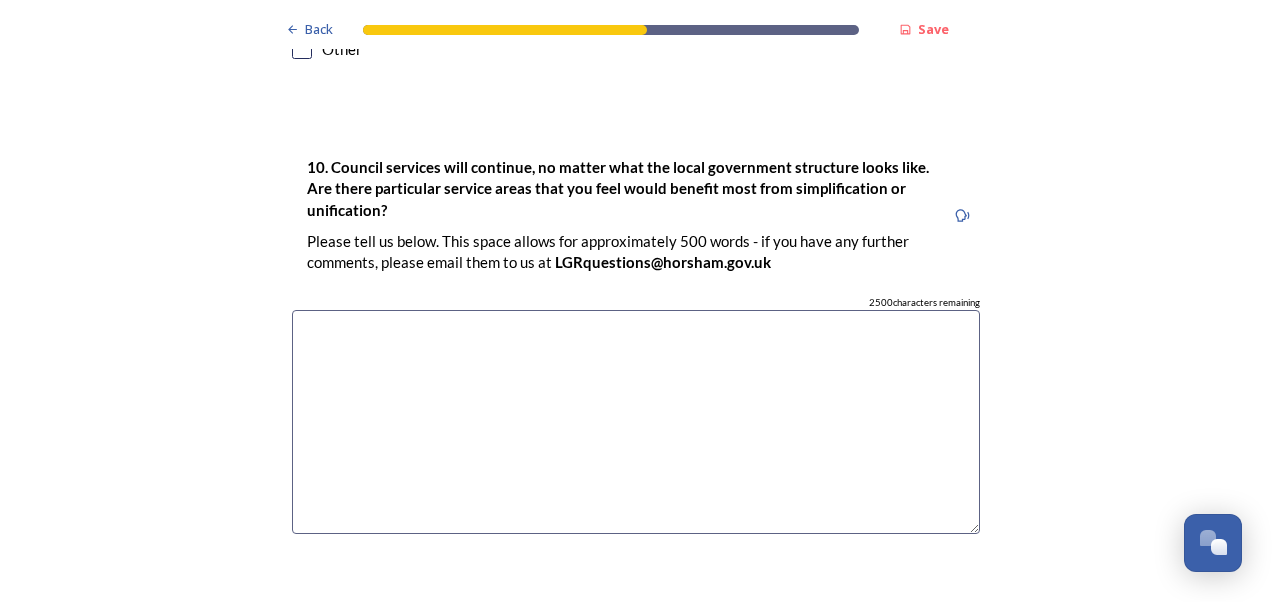 scroll, scrollTop: 5489, scrollLeft: 0, axis: vertical 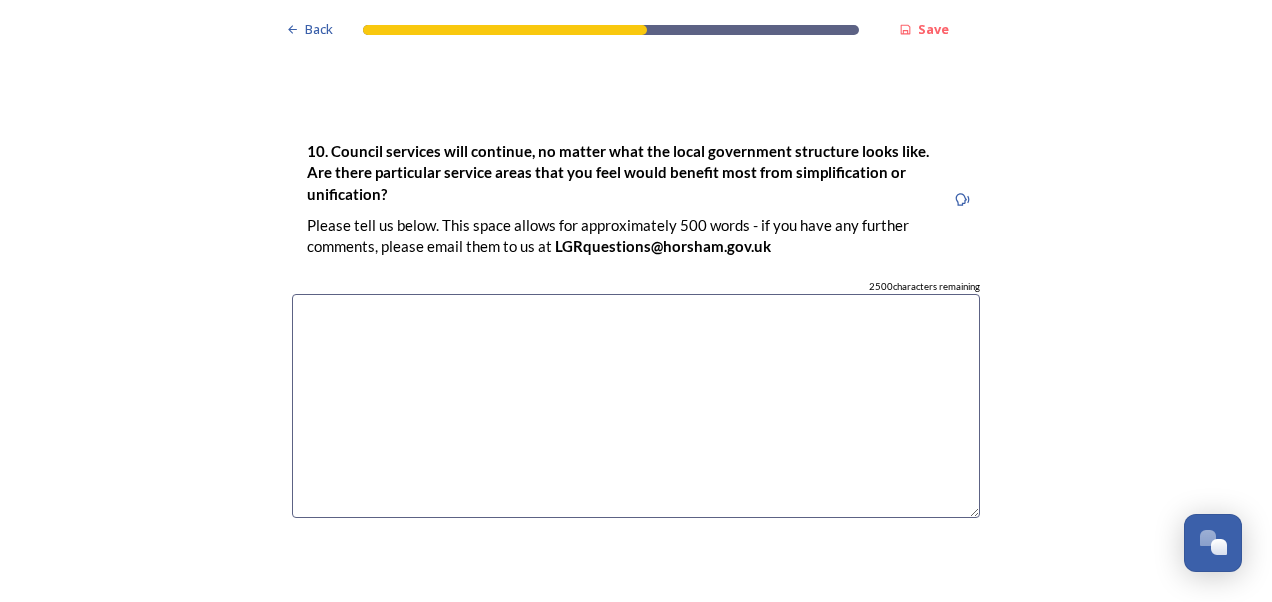 click at bounding box center (636, 406) 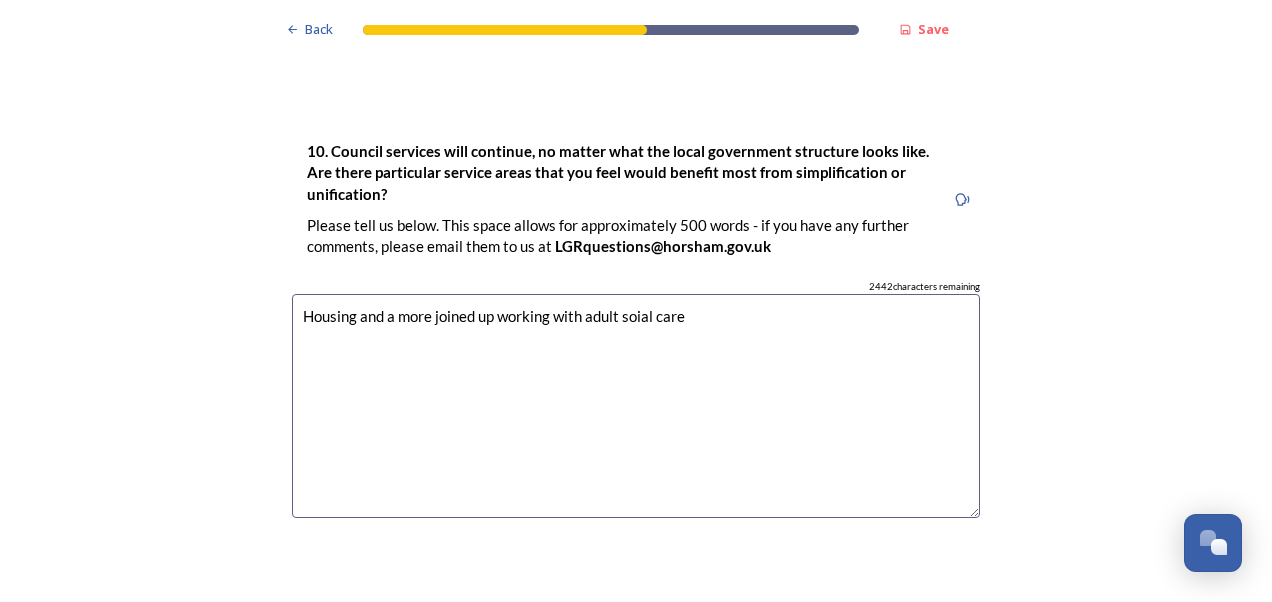 click on "Housing and a more joined up working with adult soial care" at bounding box center [636, 406] 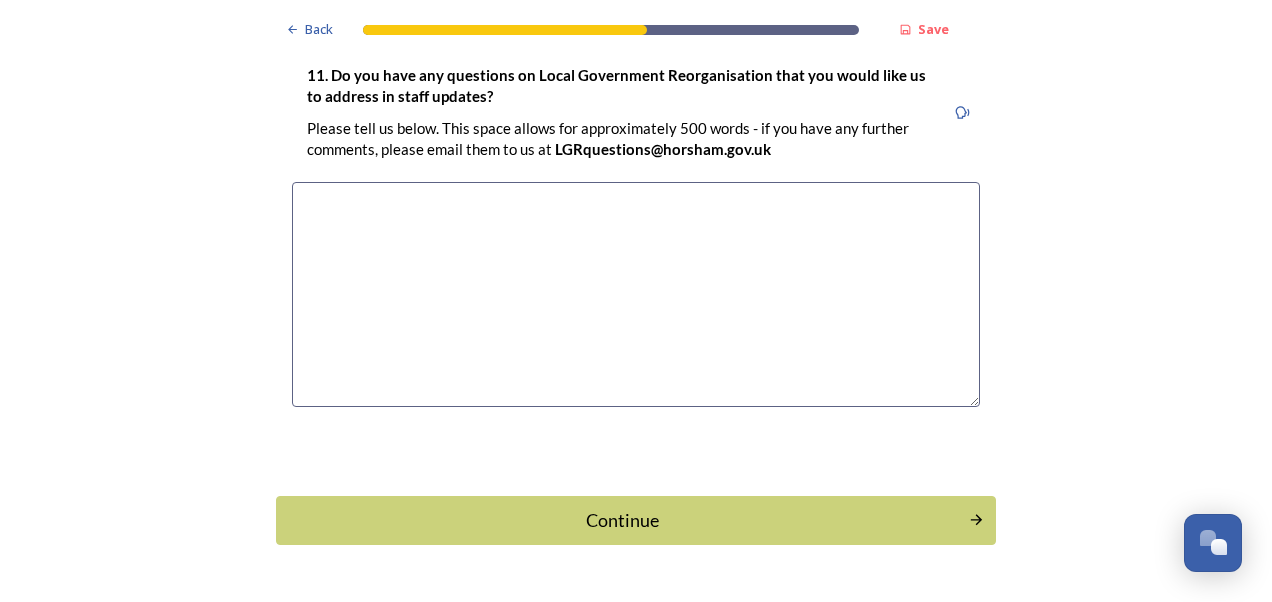 scroll, scrollTop: 6110, scrollLeft: 0, axis: vertical 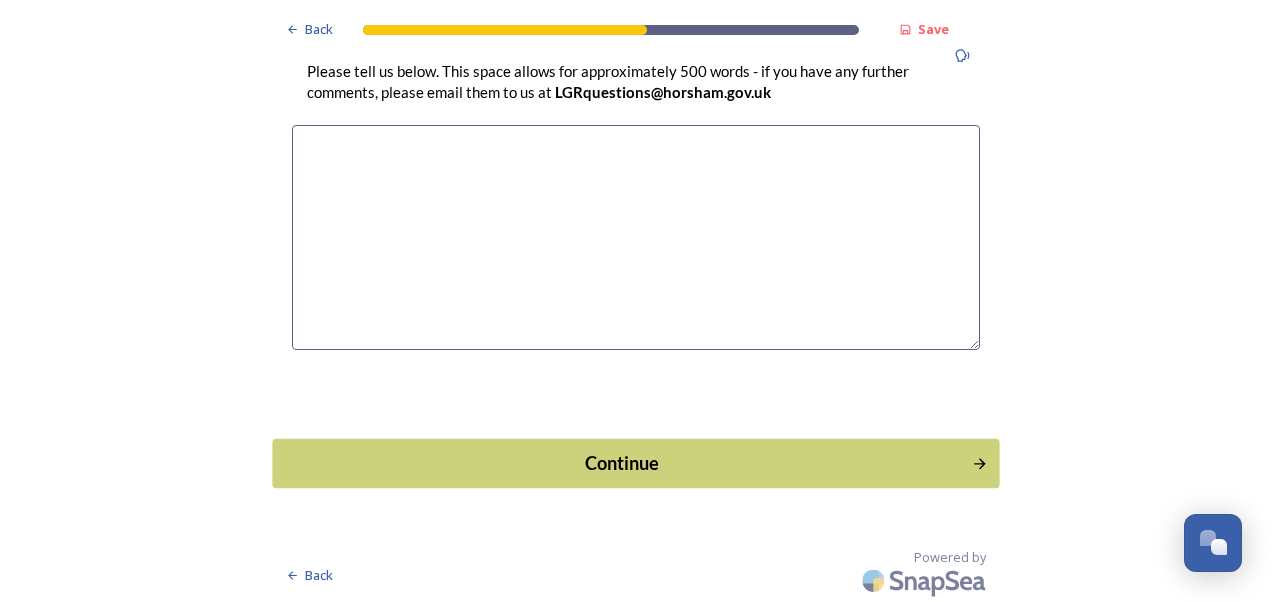 type on "Housing and a more joined up working with adult social care" 